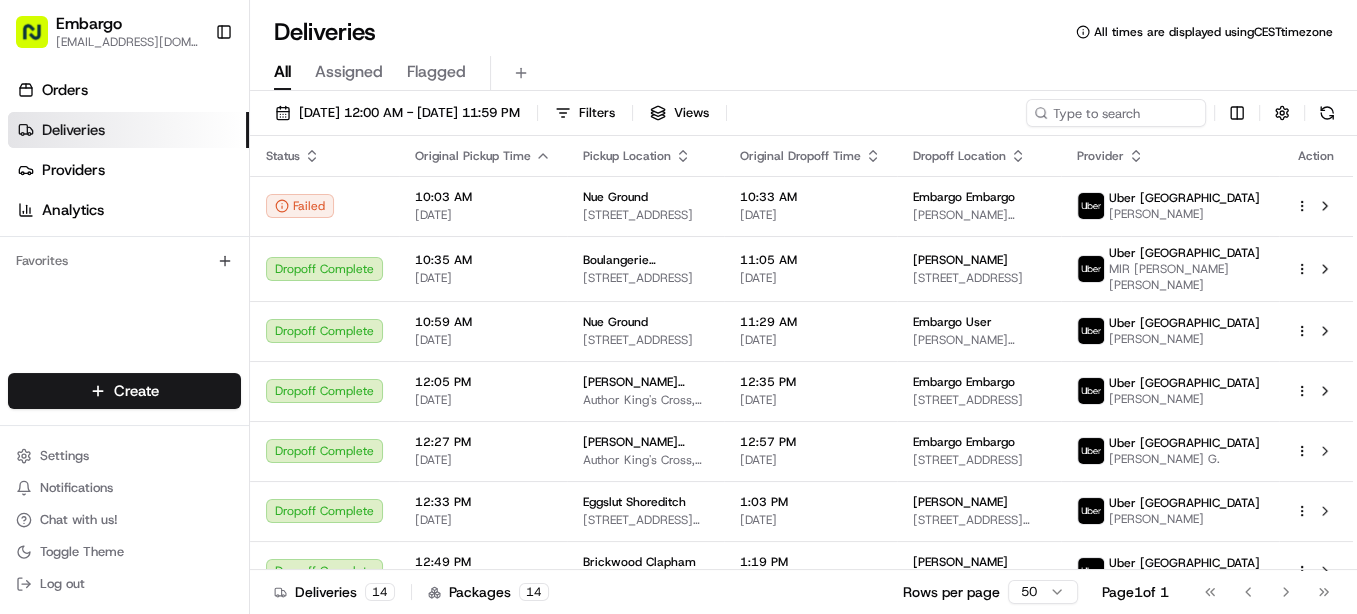 scroll, scrollTop: 0, scrollLeft: 0, axis: both 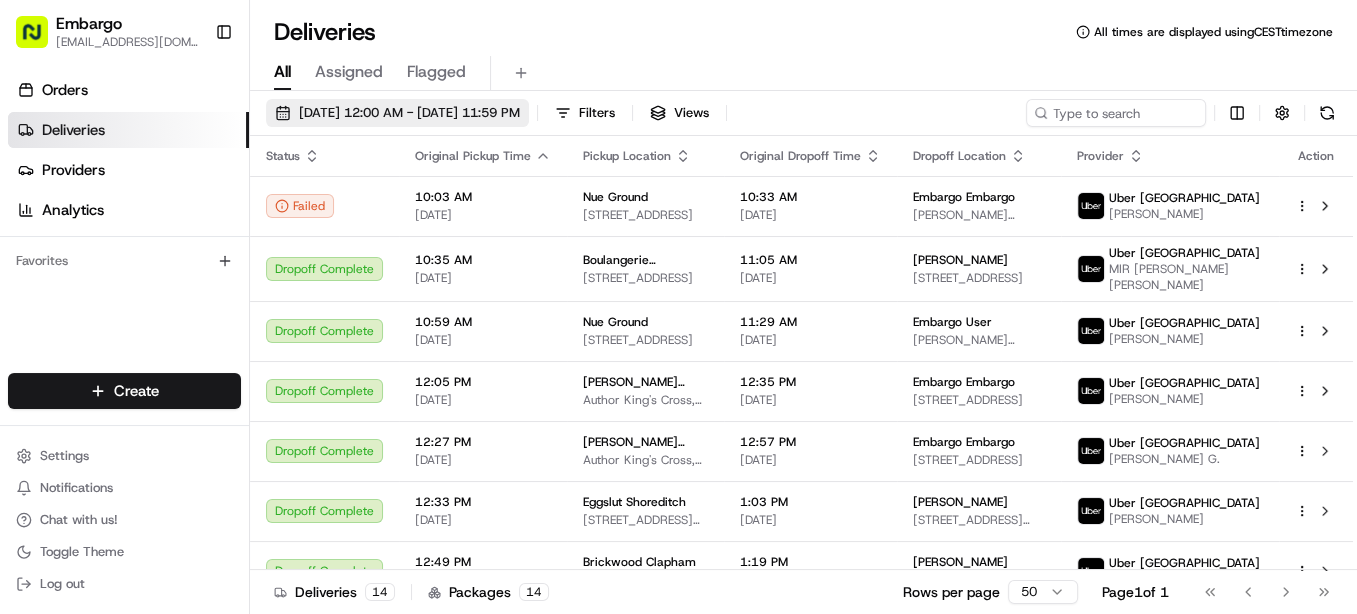 click on "07/13/2025 12:00 AM - 07/13/2025 11:59 PM" at bounding box center [397, 113] 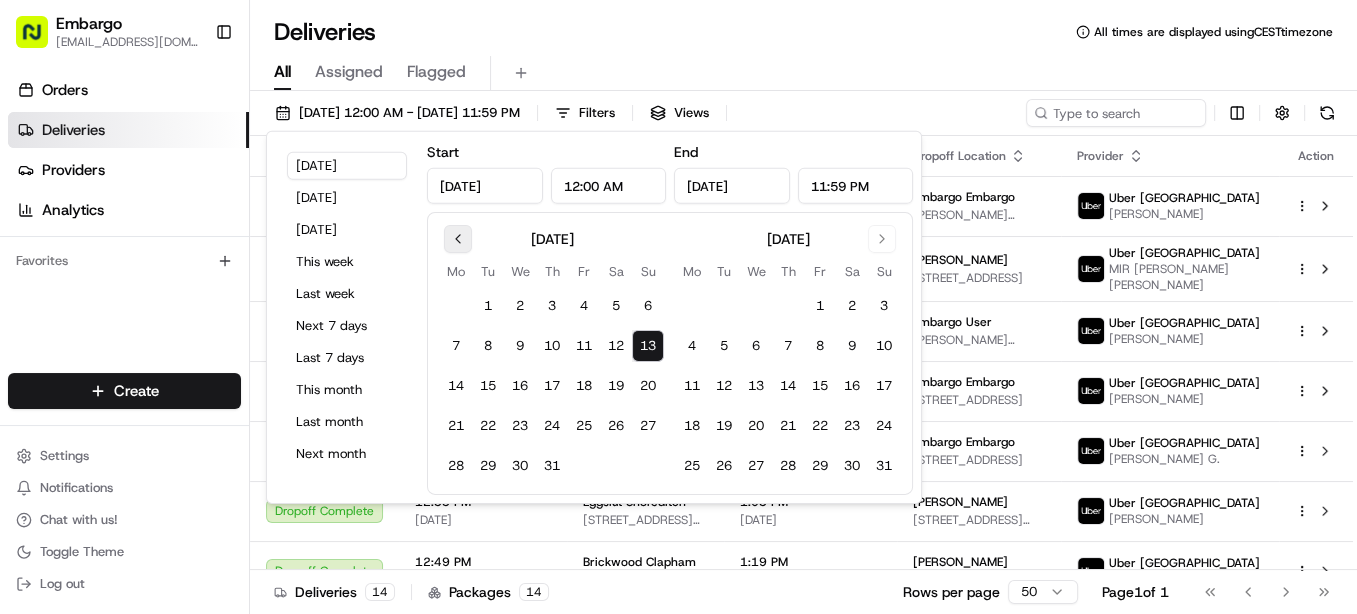click at bounding box center [458, 239] 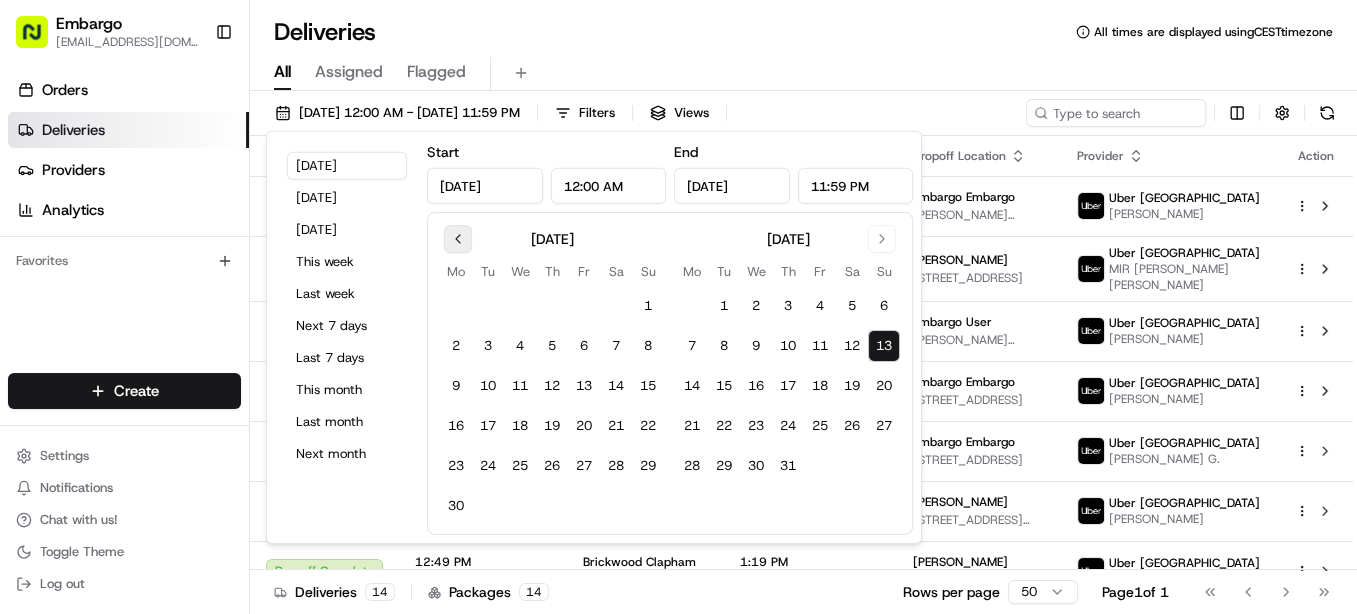 click at bounding box center (458, 239) 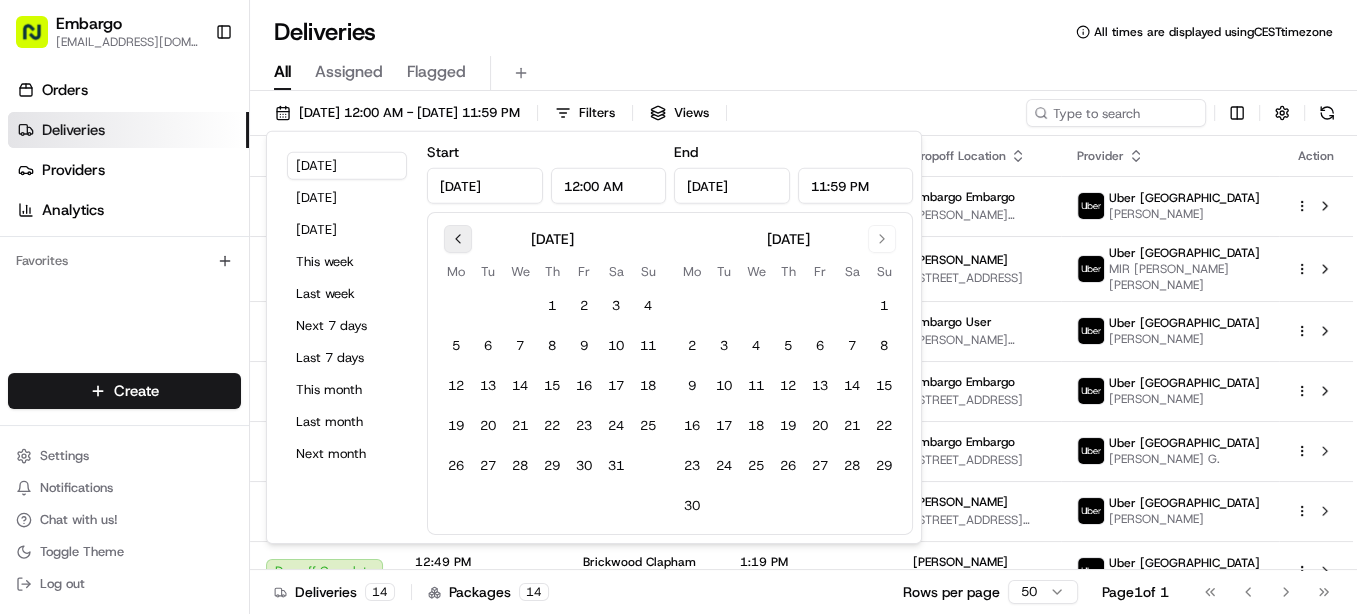click at bounding box center [458, 239] 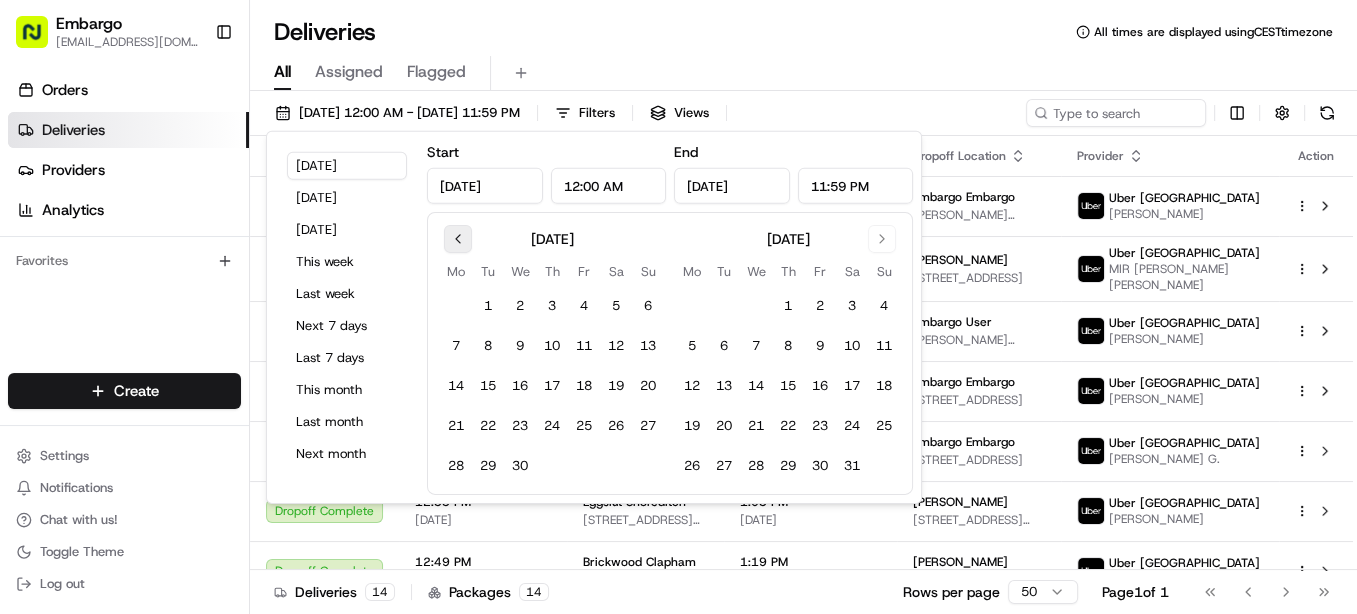 click at bounding box center [458, 239] 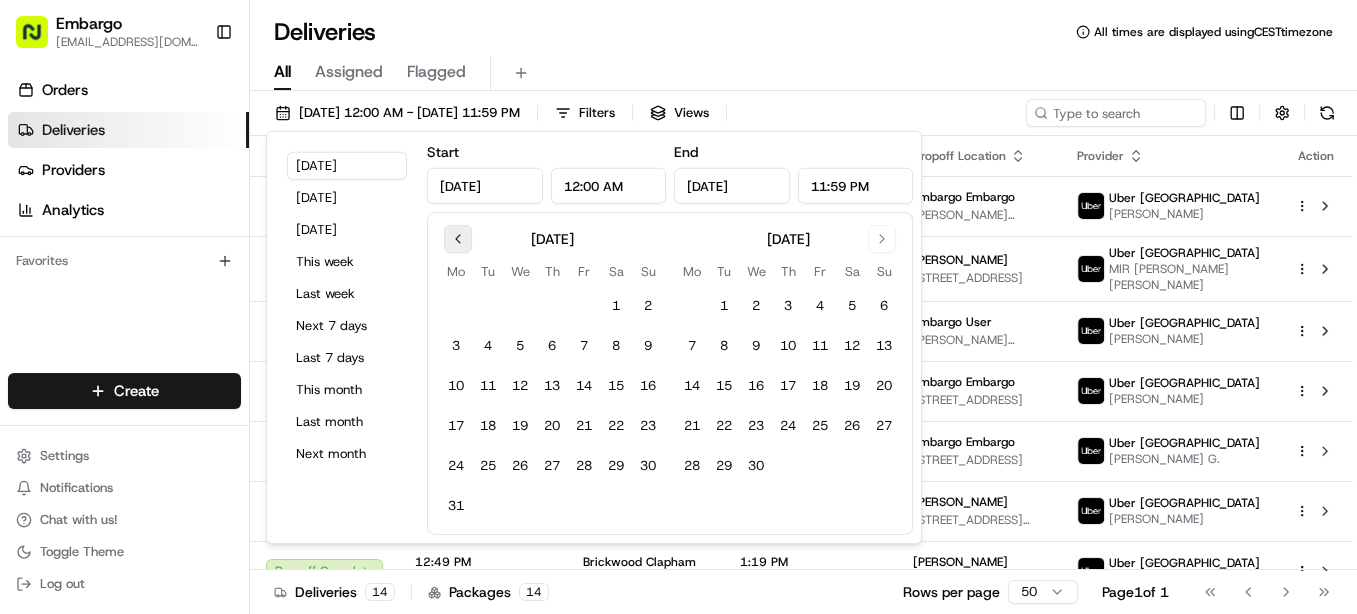 click at bounding box center [458, 239] 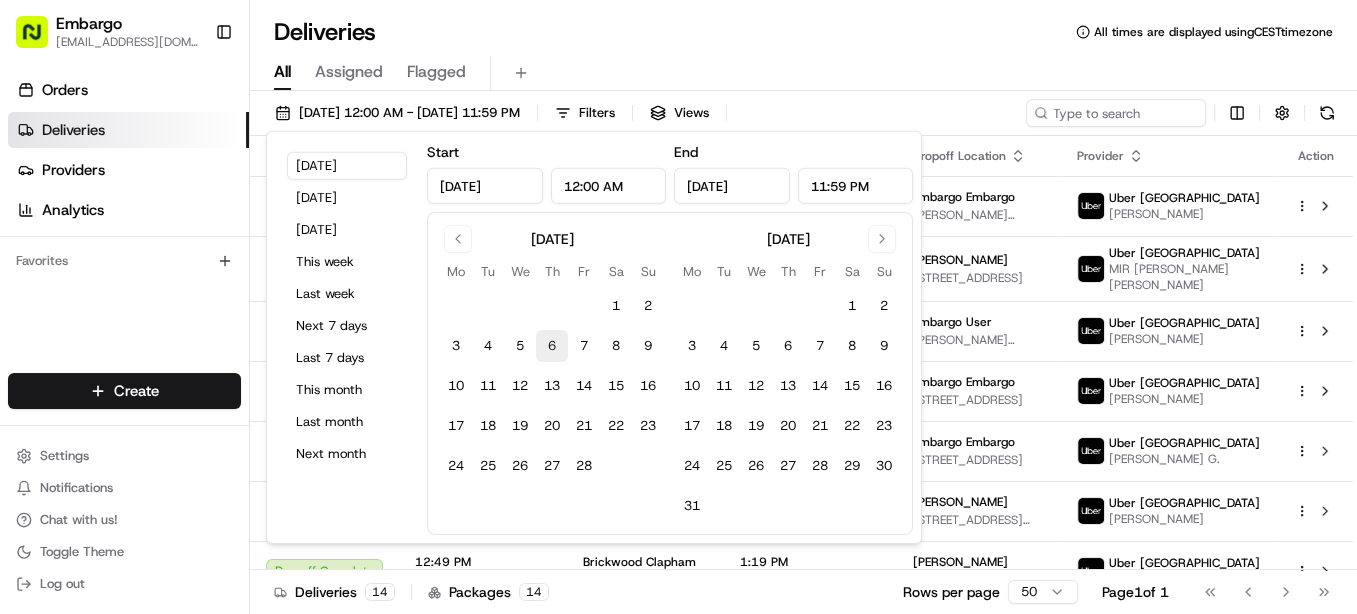 click on "6" at bounding box center (552, 346) 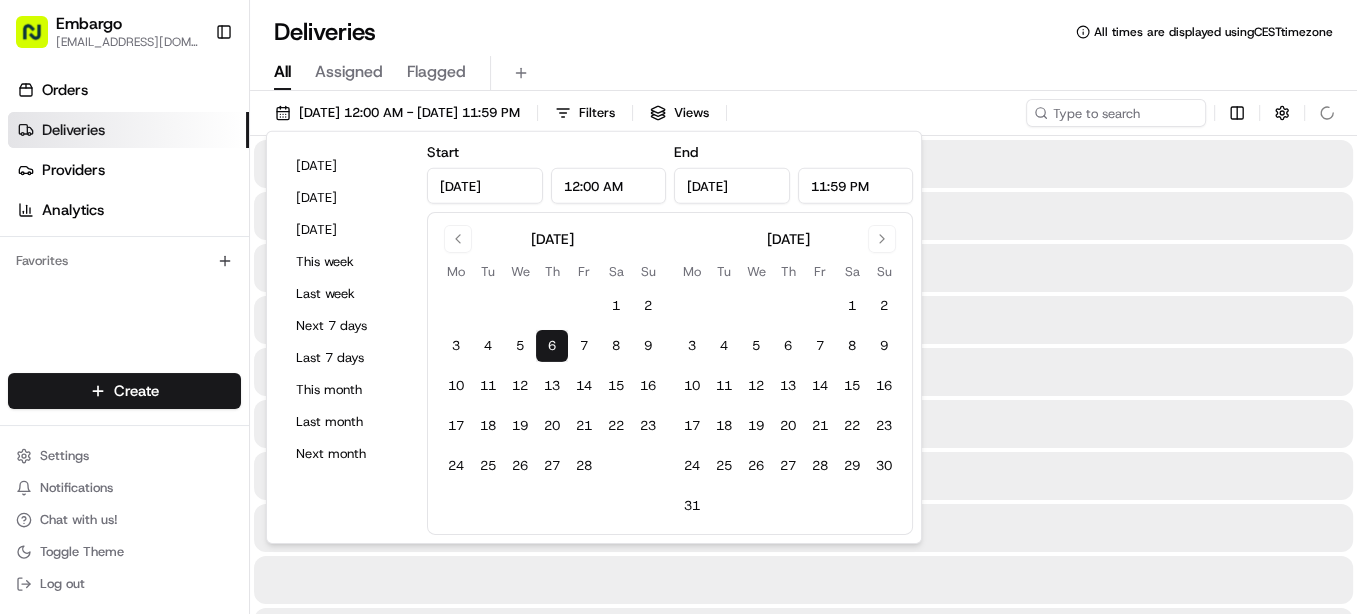 type on "Feb 6, 2025" 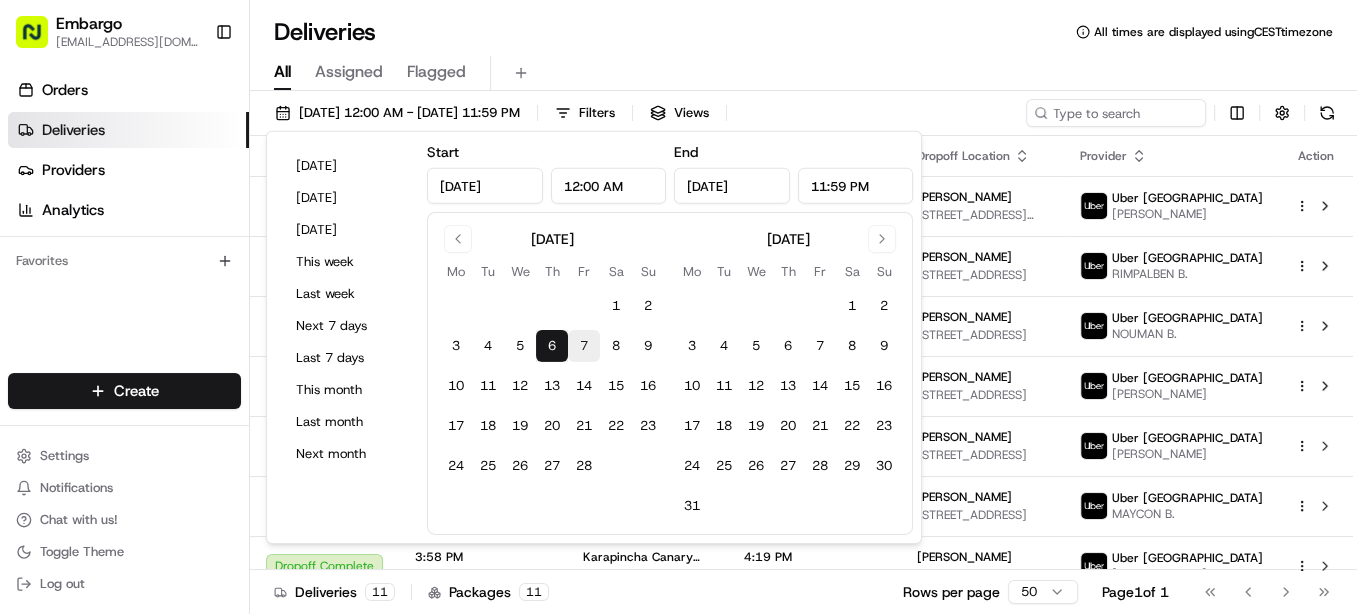 click on "7" at bounding box center [584, 346] 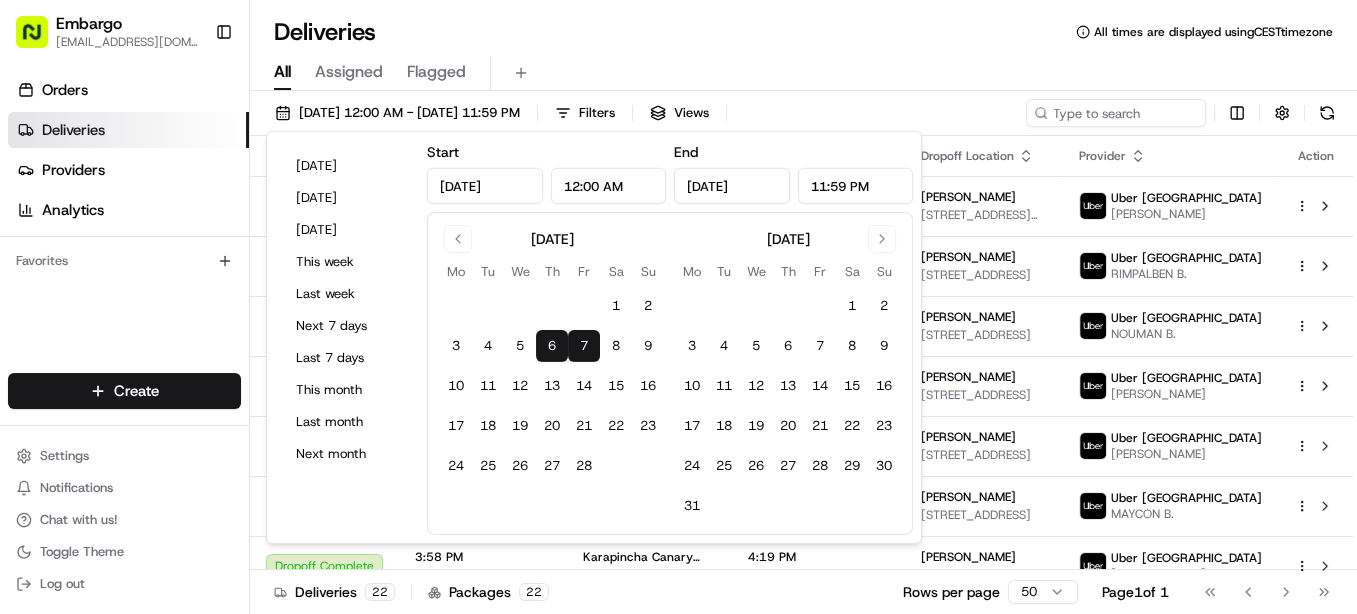 click on "All Assigned Flagged" at bounding box center [803, 73] 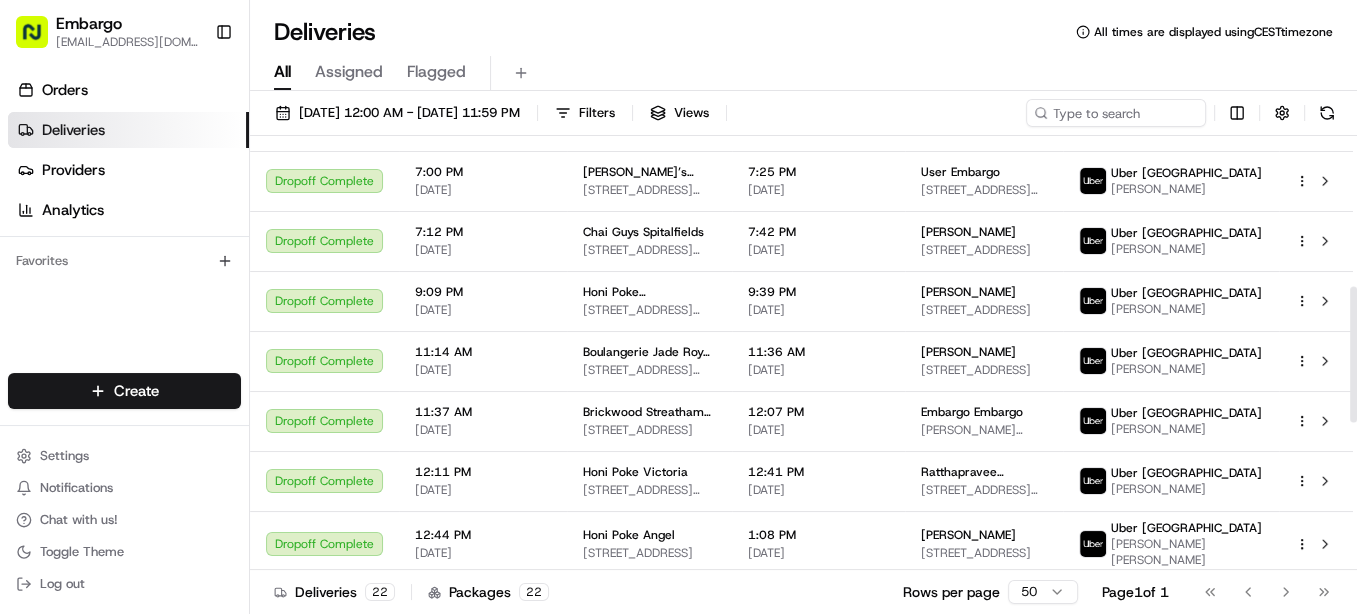 scroll, scrollTop: 283, scrollLeft: 0, axis: vertical 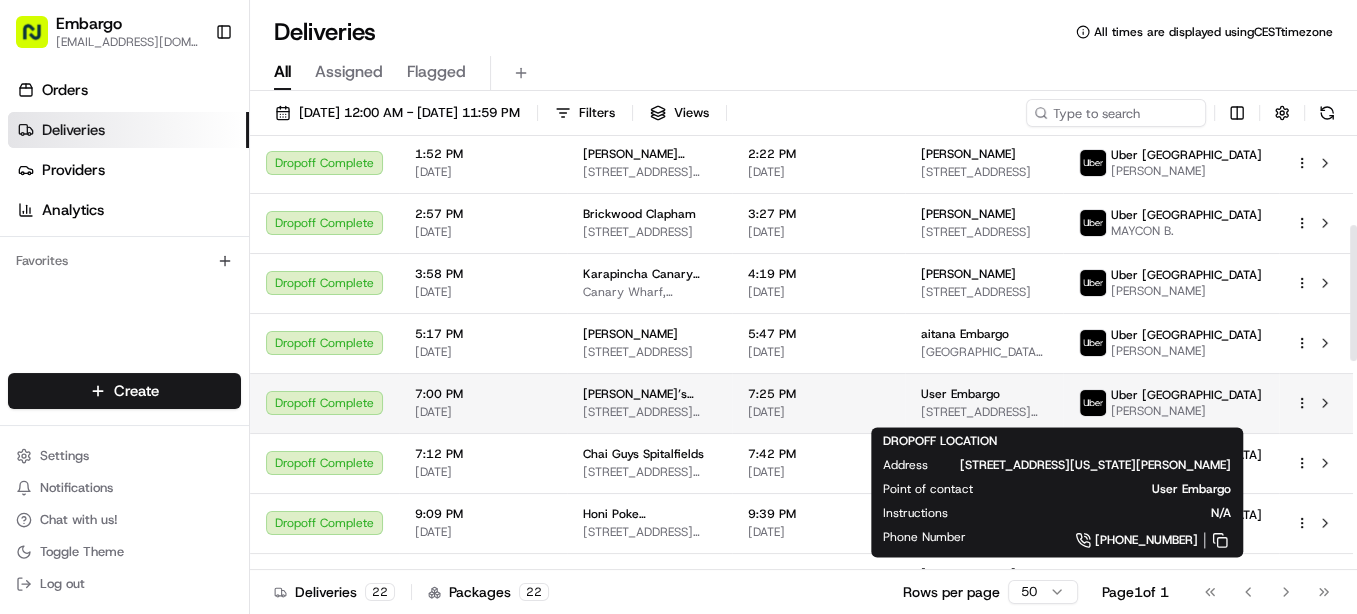 click on "User Embargo" at bounding box center (960, 394) 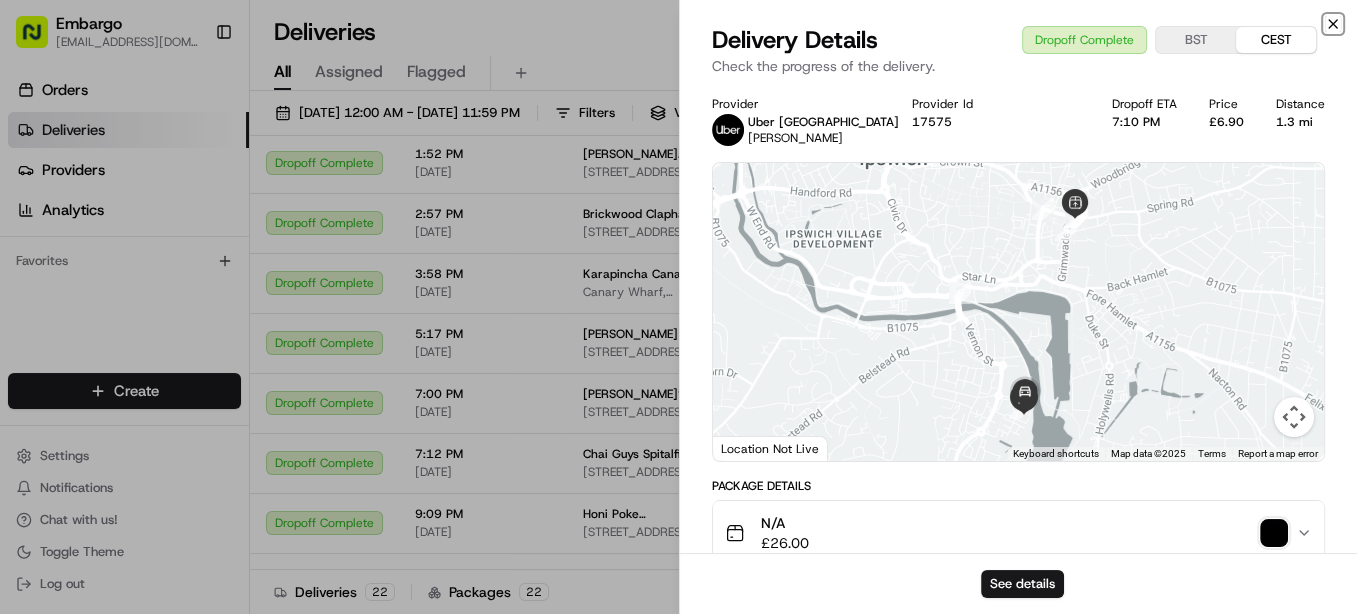click 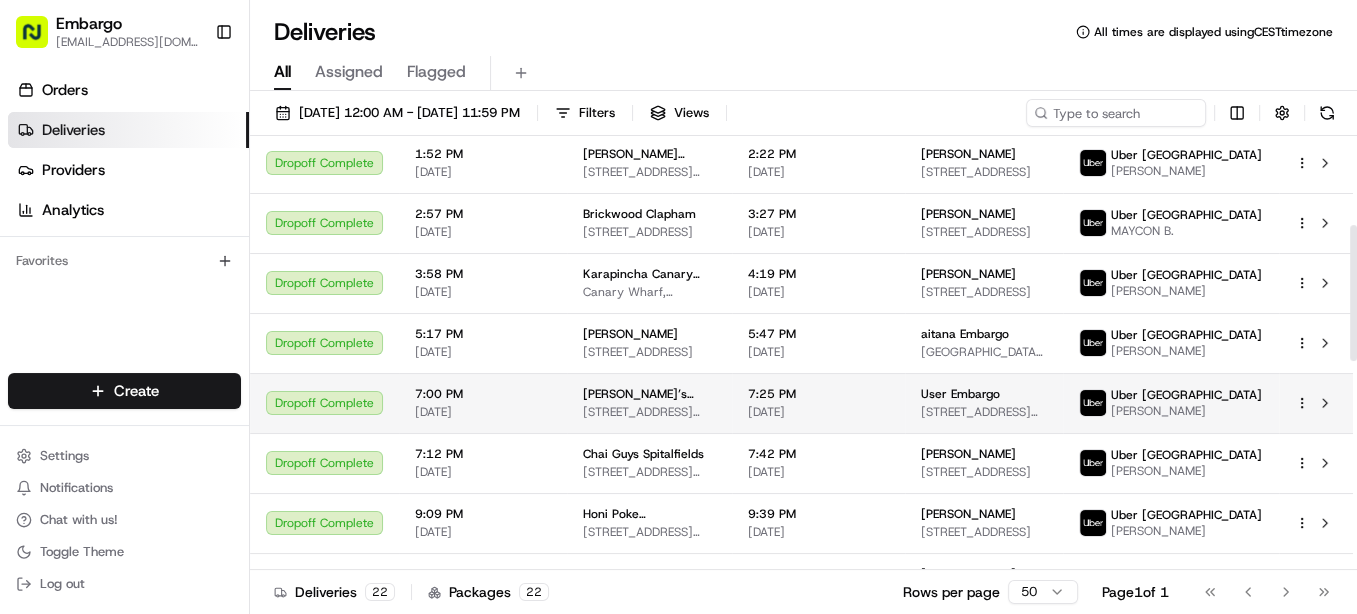 click on "Embargo feedback@embargoapp.com Toggle Sidebar Orders Deliveries Providers Analytics Favorites Main Menu Members & Organization Organization Users Roles Preferences Customization Tracking Orchestration Automations Locations Pickup Locations Dropoff Locations Billing Billing Refund Requests Integrations Notification Triggers Webhooks API Keys Request Logs Create Settings Notifications Chat with us! Toggle Theme Log out Deliveries All times are displayed using  CEST  timezone All Assigned Flagged 02/06/2025 12:00 AM - 02/07/2025 11:59 PM Filters Views Status Original Pickup Time Pickup Location Original Dropoff Time Dropoff Location Provider Action Dropoff Complete 9:15 AM 02/06/2025 Brickwood Balham 11 Hildreth St, London SW12 9RQ, UK 9:45 AM 02/06/2025 Alice Stroud 29 Hunter Cl, London SW12 8EQ, UK Uber UK Pedro L. Dropoff Complete 1:20 PM 02/06/2025 Honi Poke Oxford Circus 39 Margaret St, London W1G 0JQ, UK 1:50 PM 02/06/2025 Adam Embargo 91 Wimpole St, London W1G 0EF, UK Uber UK RIMPALBEN B." at bounding box center (678, 307) 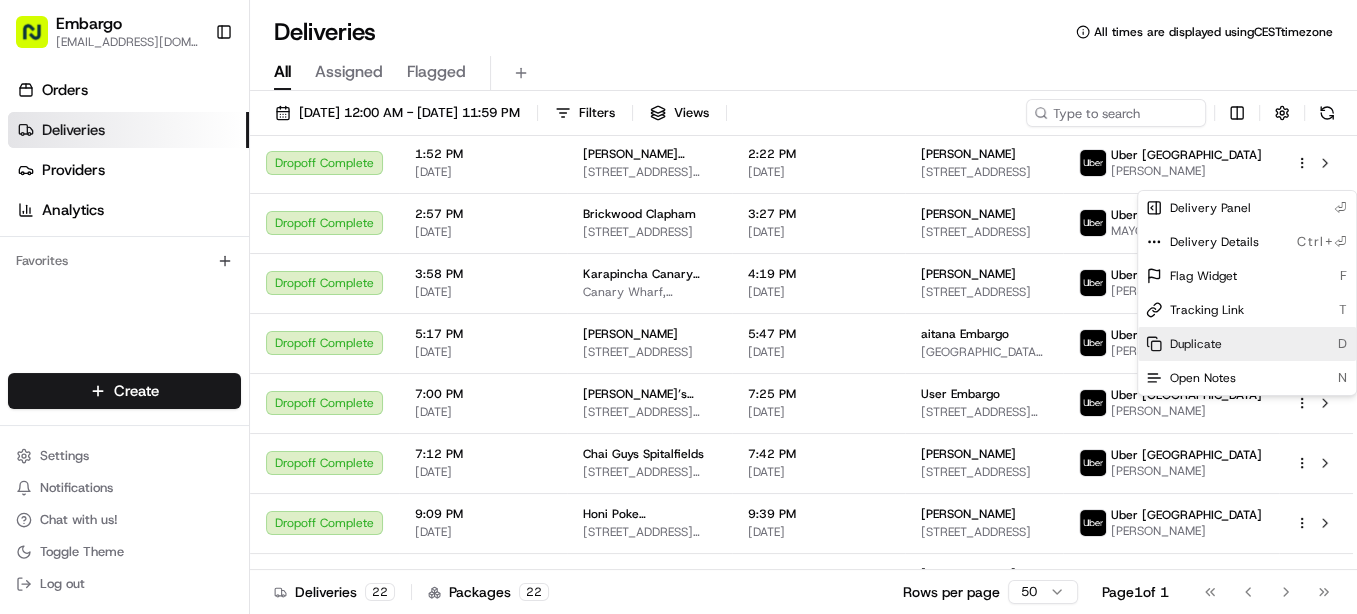 click on "Duplicate" at bounding box center (1196, 344) 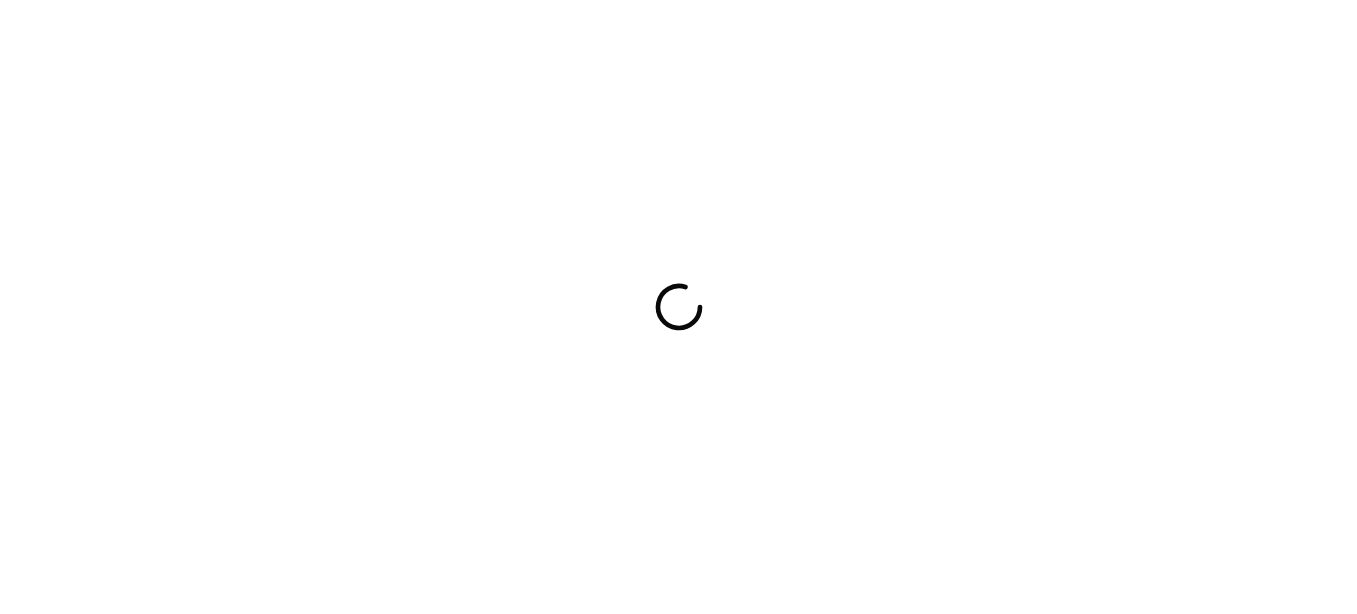 scroll, scrollTop: 0, scrollLeft: 0, axis: both 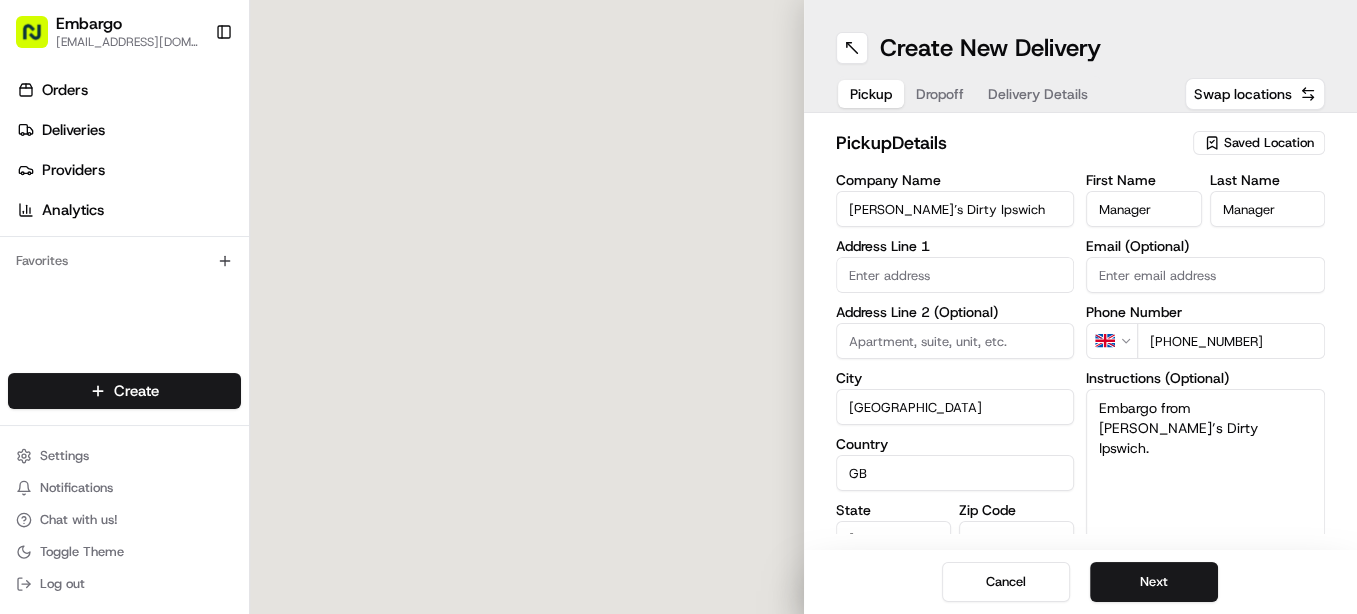 type on "66 St. Helen's St" 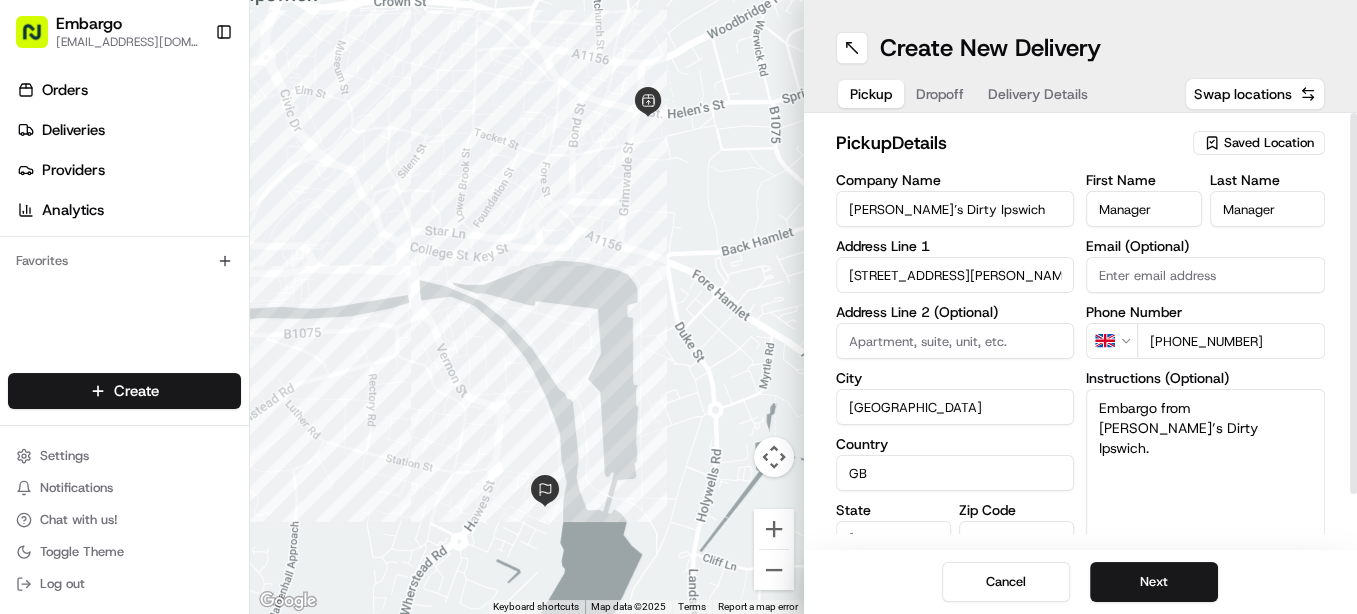 scroll, scrollTop: 0, scrollLeft: 0, axis: both 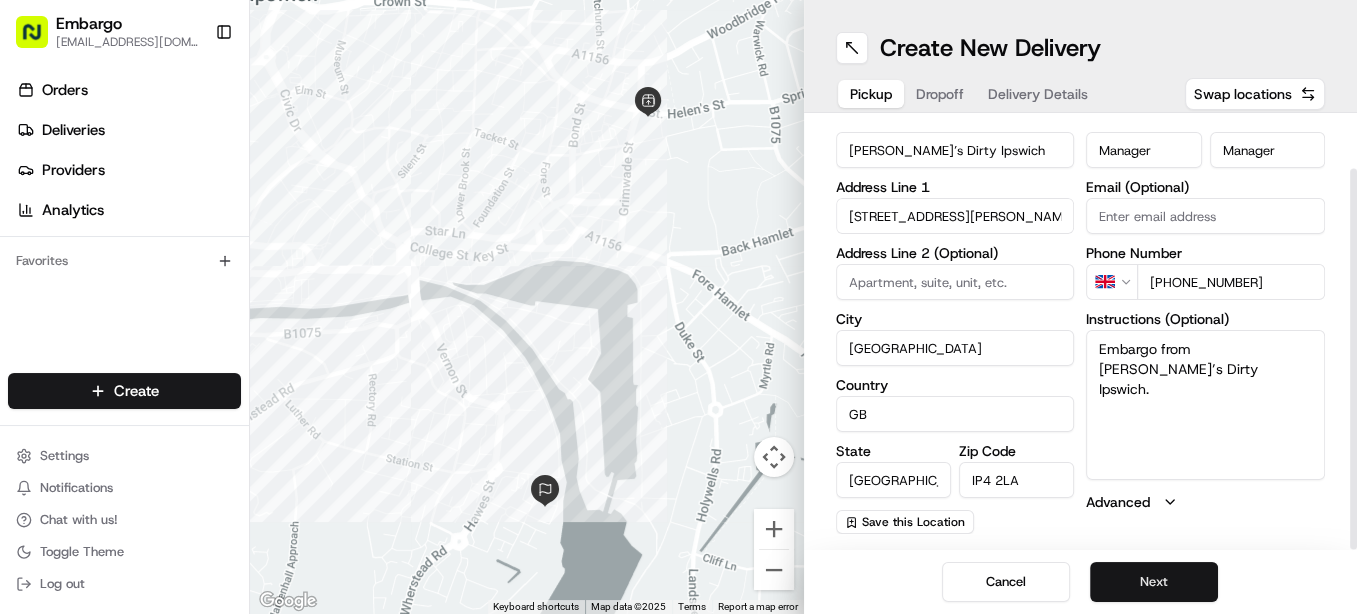 click on "Next" at bounding box center [1154, 582] 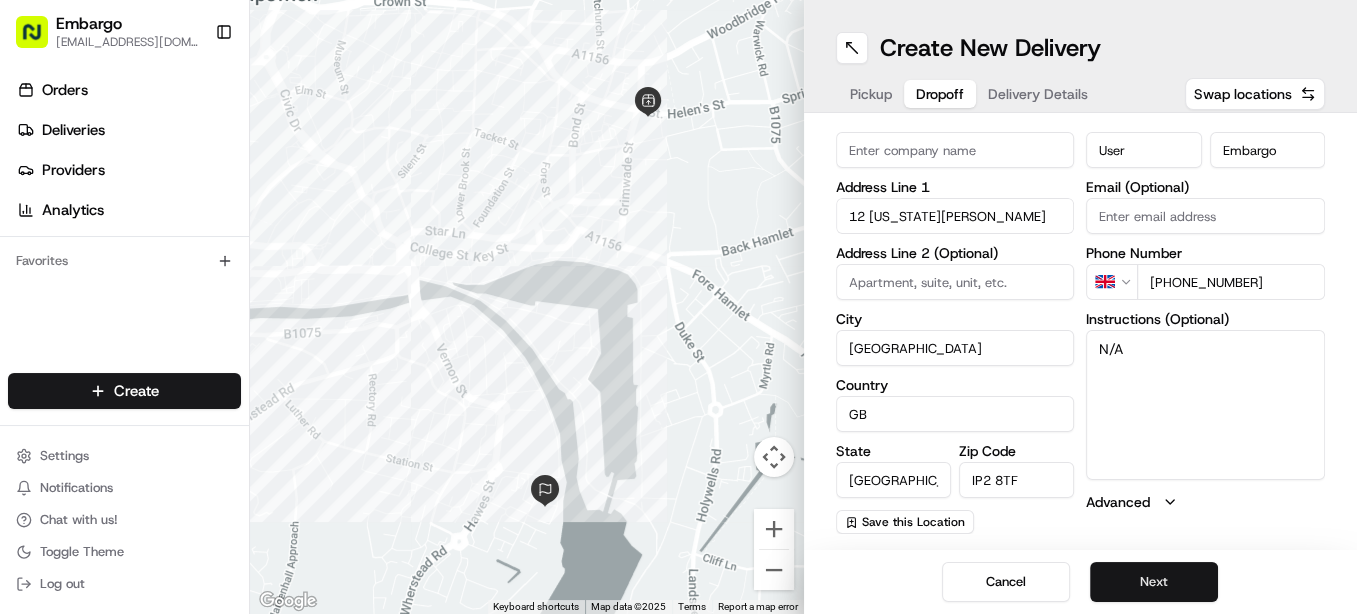 click on "Next" at bounding box center (1154, 582) 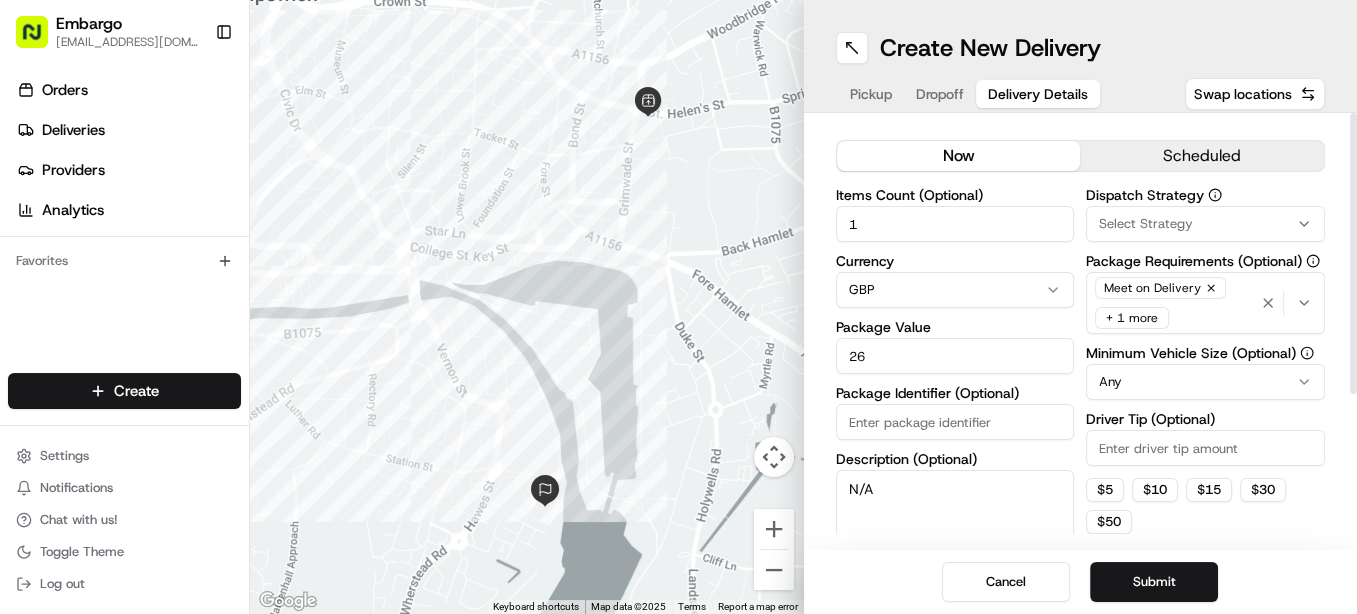 scroll, scrollTop: 0, scrollLeft: 0, axis: both 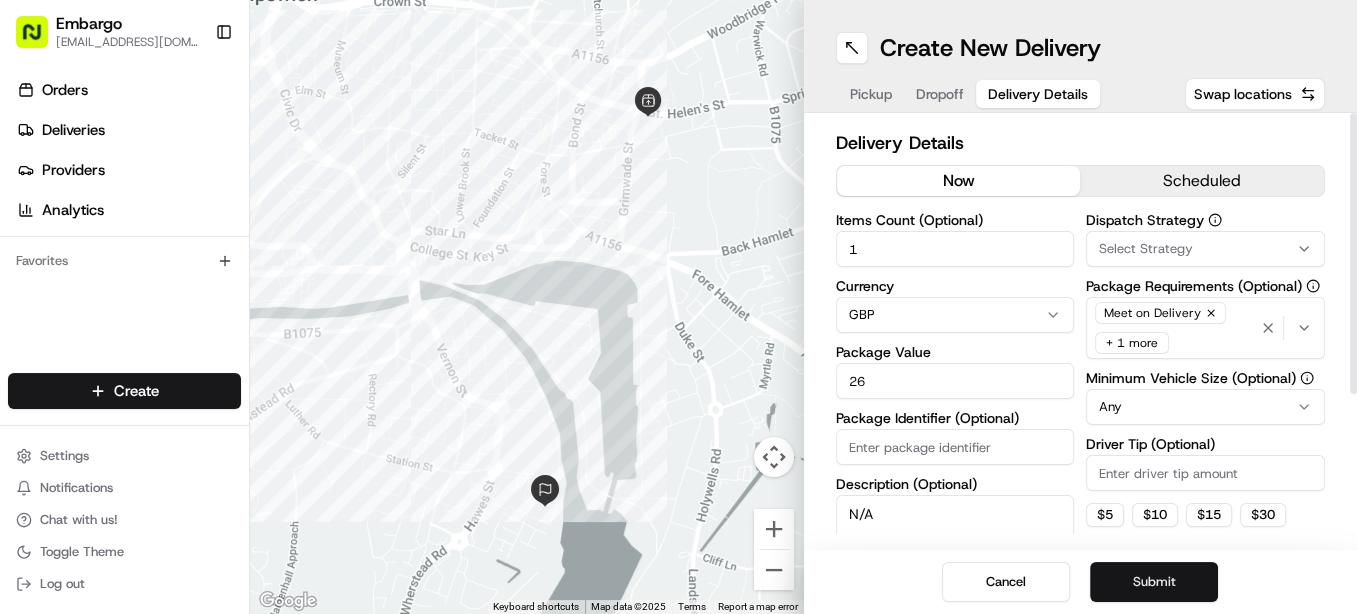 click on "Submit" at bounding box center (1154, 582) 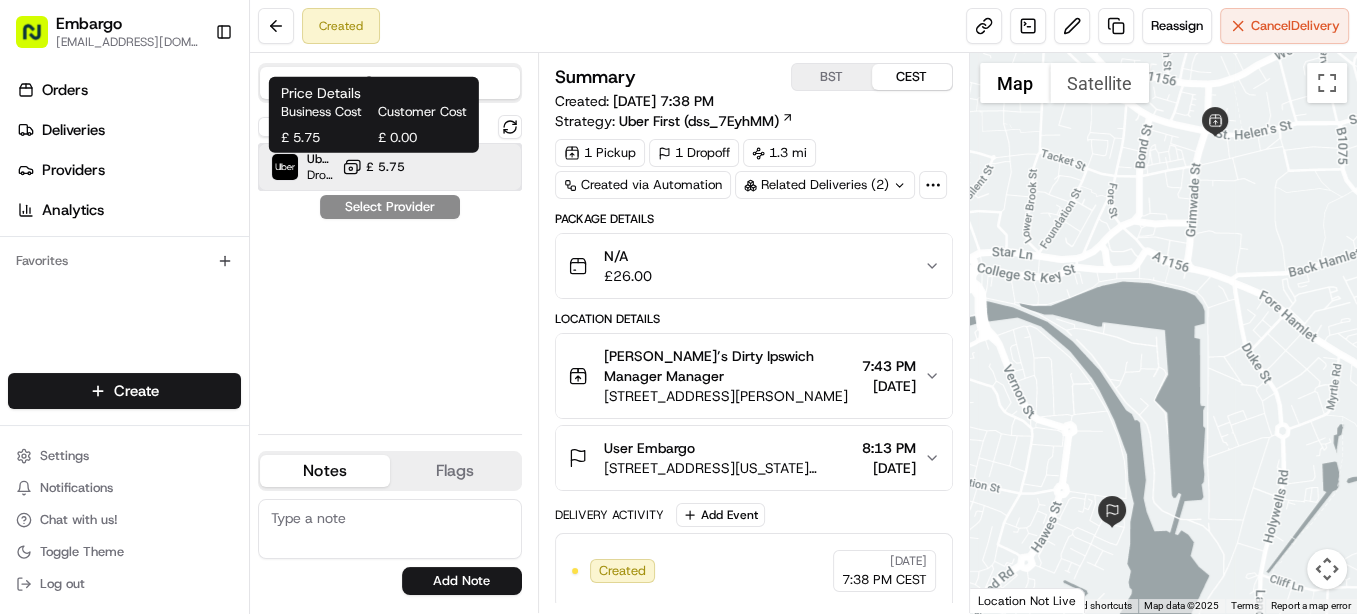 click on "Uber UK Dropoff ETA   20 minutes £   5.75" at bounding box center [390, 167] 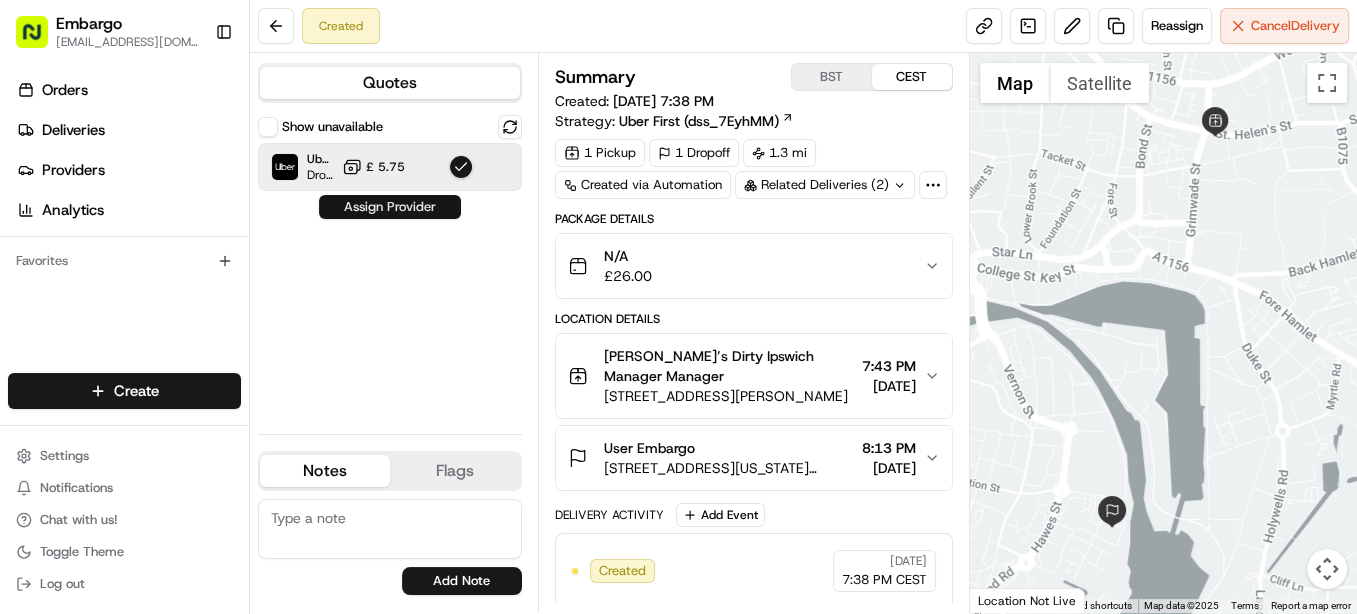 click on "Assign Provider" at bounding box center [390, 207] 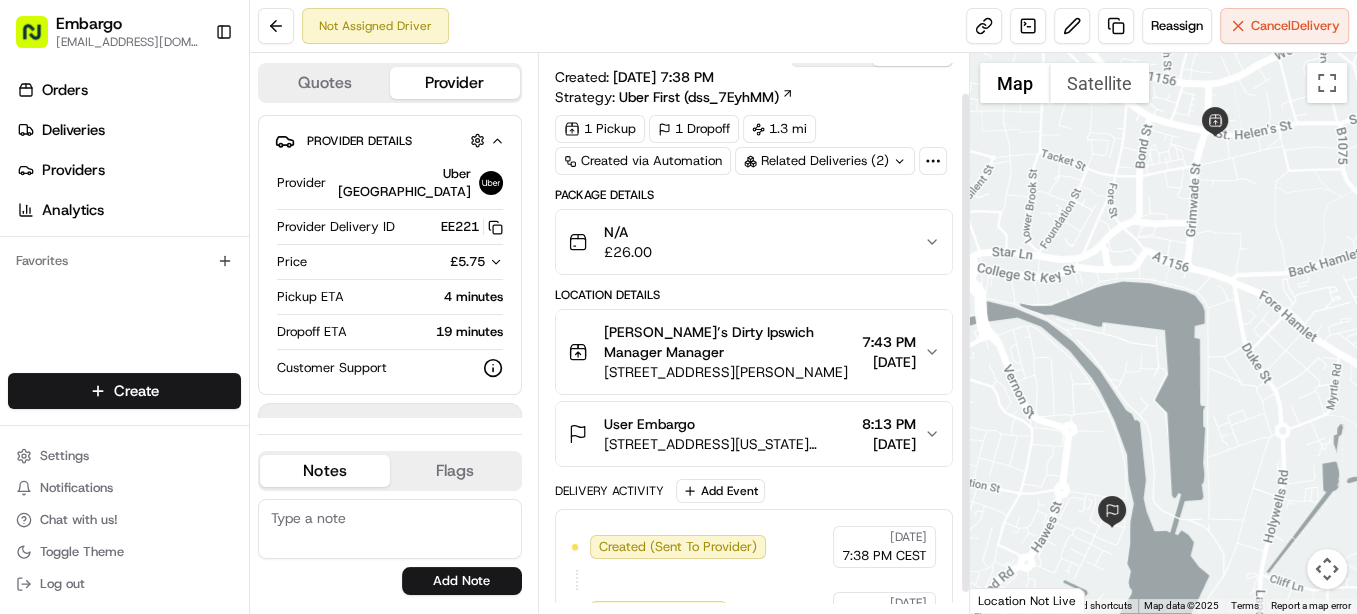 scroll, scrollTop: 0, scrollLeft: 0, axis: both 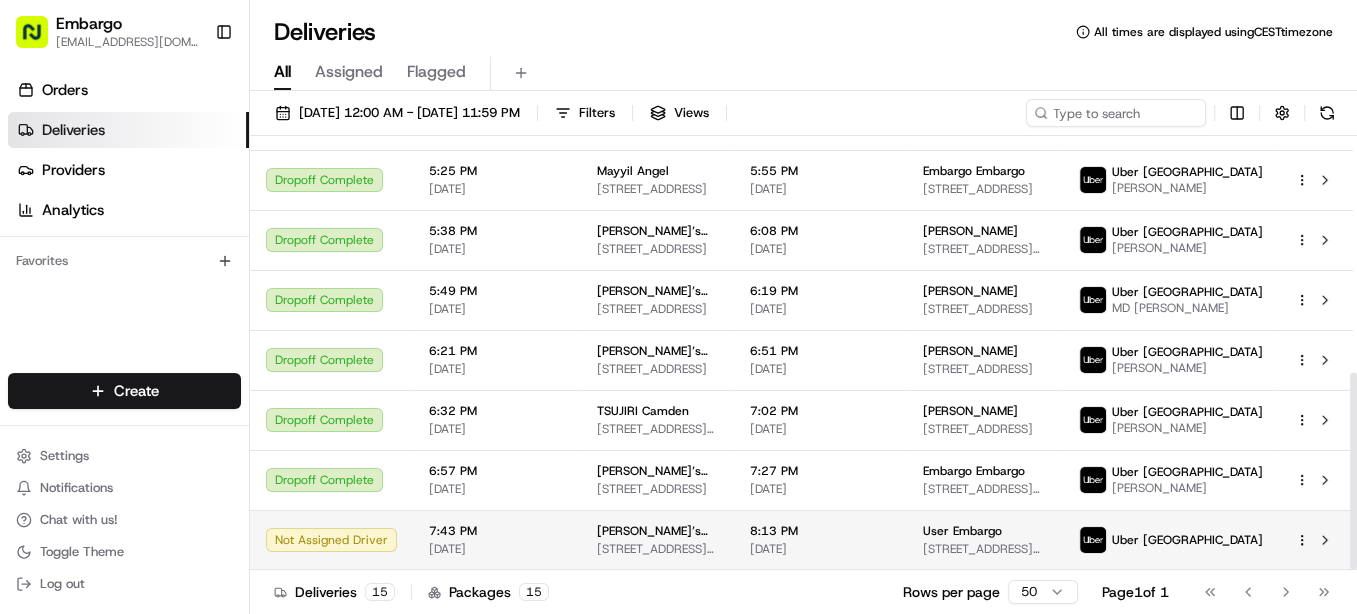 click on "Embargo feedback@embargoapp.com Toggle Sidebar Orders Deliveries Providers Analytics Favorites Main Menu Members & Organization Organization Users Roles Preferences Customization Tracking Orchestration Automations Locations Pickup Locations Dropoff Locations Billing Billing Refund Requests Integrations Notification Triggers Webhooks API Keys Request Logs Create Settings Notifications Chat with us! Toggle Theme Log out Deliveries All times are displayed using  CEST  timezone All Assigned Flagged 07/13/2025 12:00 AM - 07/13/2025 11:59 PM Filters Views Status Original Pickup Time Pickup Location Original Dropoff Time Dropoff Location Provider Action Failed 10:03 AM 07/13/2025 Nue Ground 32 Abbeville Rd, London SW4 9NG, UK 10:33 AM 07/13/2025 Embargo Embargo Bruce House, London WC2B, UK Uber UK KHALED M. Dropoff Complete 10:35 AM 07/13/2025 Boulangerie Jade Blackheath Village 44 Tranquil Vale, Blackheath, London SE3 0BD, UK 11:05 AM 07/13/2025 thomas fedrick-illsley Uber UK MIR ZAHEER UDDIN ALI M." at bounding box center (678, 307) 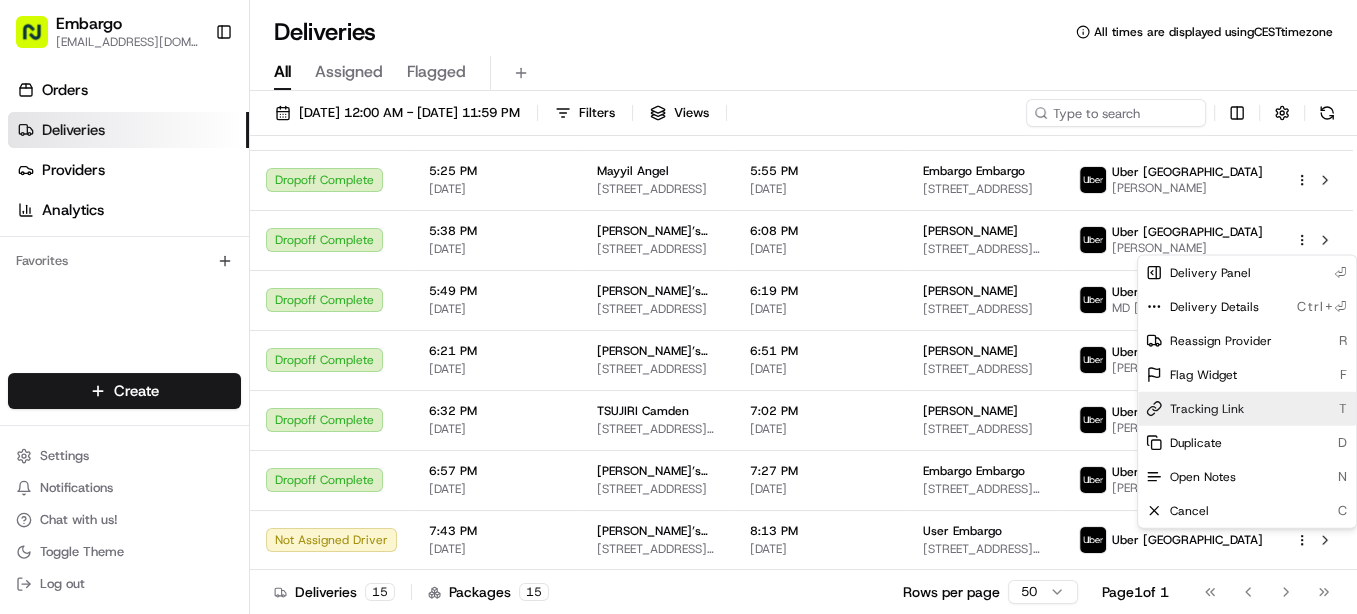 click on "Tracking Link" at bounding box center (1207, 409) 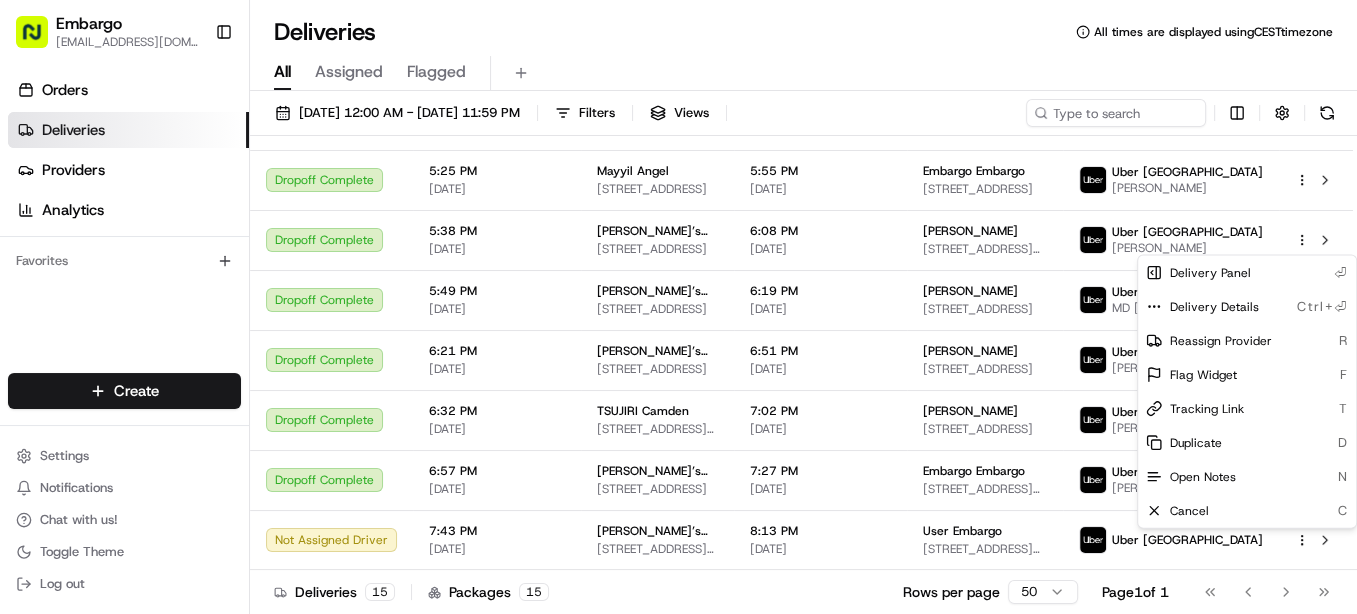 click on "Embargo feedback@embargoapp.com Toggle Sidebar Orders Deliveries Providers Analytics Favorites Main Menu Members & Organization Organization Users Roles Preferences Customization Tracking Orchestration Automations Locations Pickup Locations Dropoff Locations Billing Billing Refund Requests Integrations Notification Triggers Webhooks API Keys Request Logs Create Settings Notifications Chat with us! Toggle Theme Log out Deliveries All times are displayed using  CEST  timezone All Assigned Flagged 07/13/2025 12:00 AM - 07/13/2025 11:59 PM Filters Views Status Original Pickup Time Pickup Location Original Dropoff Time Dropoff Location Provider Action Failed 10:03 AM 07/13/2025 Nue Ground 32 Abbeville Rd, London SW4 9NG, UK 10:33 AM 07/13/2025 Embargo Embargo Bruce House, London WC2B, UK Uber UK KHALED M. Dropoff Complete 10:35 AM 07/13/2025 Boulangerie Jade Blackheath Village 44 Tranquil Vale, Blackheath, London SE3 0BD, UK 11:05 AM 07/13/2025 thomas fedrick-illsley Uber UK MIR ZAHEER UDDIN ALI M." at bounding box center [678, 307] 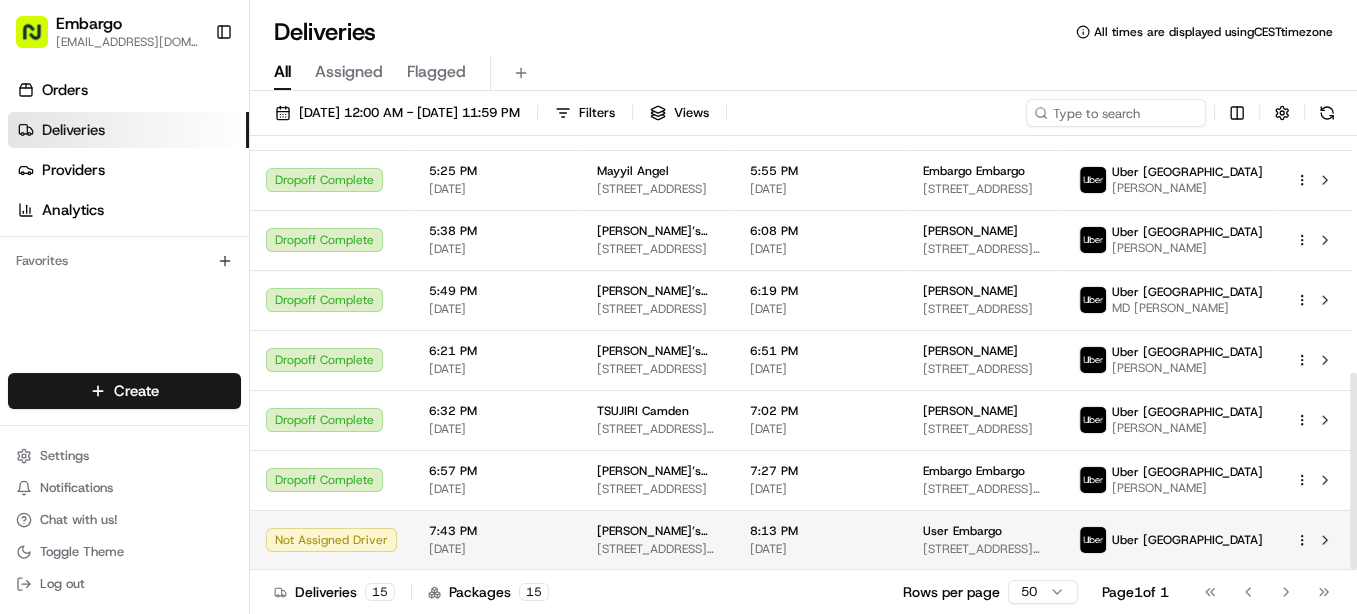 click on "Embargo feedback@embargoapp.com Toggle Sidebar Orders Deliveries Providers Analytics Favorites Main Menu Members & Organization Organization Users Roles Preferences Customization Tracking Orchestration Automations Locations Pickup Locations Dropoff Locations Billing Billing Refund Requests Integrations Notification Triggers Webhooks API Keys Request Logs Create Settings Notifications Chat with us! Toggle Theme Log out Deliveries All times are displayed using  CEST  timezone All Assigned Flagged 07/13/2025 12:00 AM - 07/13/2025 11:59 PM Filters Views Status Original Pickup Time Pickup Location Original Dropoff Time Dropoff Location Provider Action Failed 10:03 AM 07/13/2025 Nue Ground 32 Abbeville Rd, London SW4 9NG, UK 10:33 AM 07/13/2025 Embargo Embargo Bruce House, London WC2B, UK Uber UK KHALED M. Dropoff Complete 10:35 AM 07/13/2025 Boulangerie Jade Blackheath Village 44 Tranquil Vale, Blackheath, London SE3 0BD, UK 11:05 AM 07/13/2025 thomas fedrick-illsley Uber UK MIR ZAHEER UDDIN ALI M." at bounding box center (678, 307) 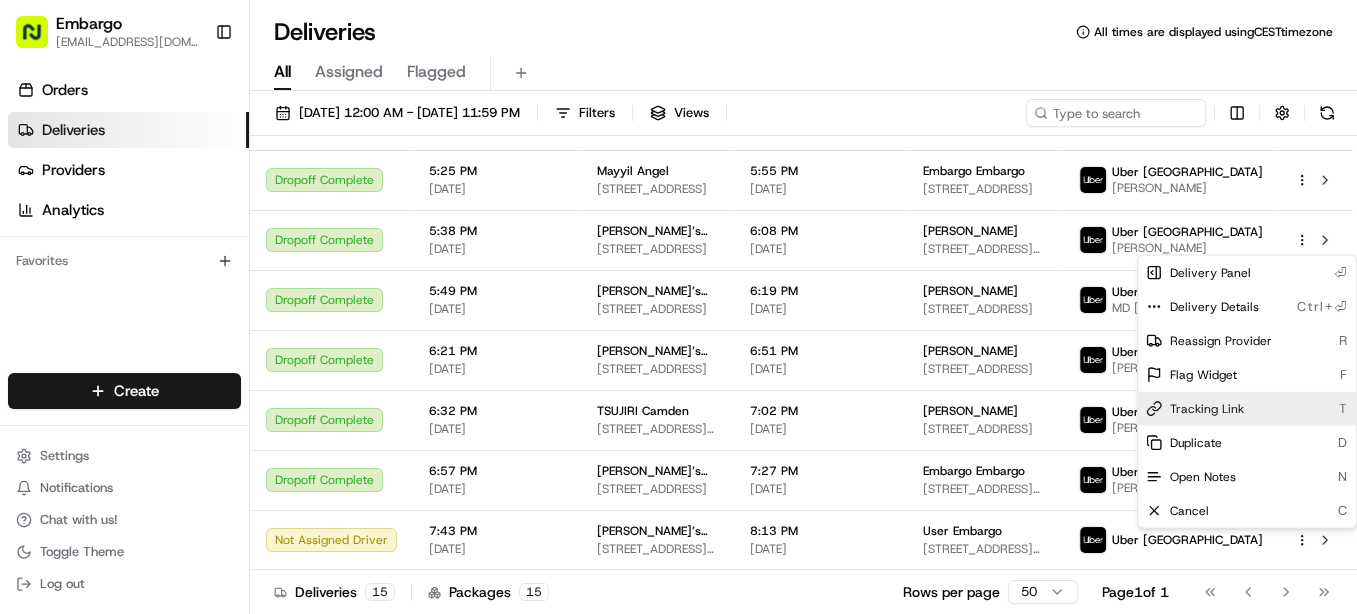 click on "Tracking Link" at bounding box center [1207, 409] 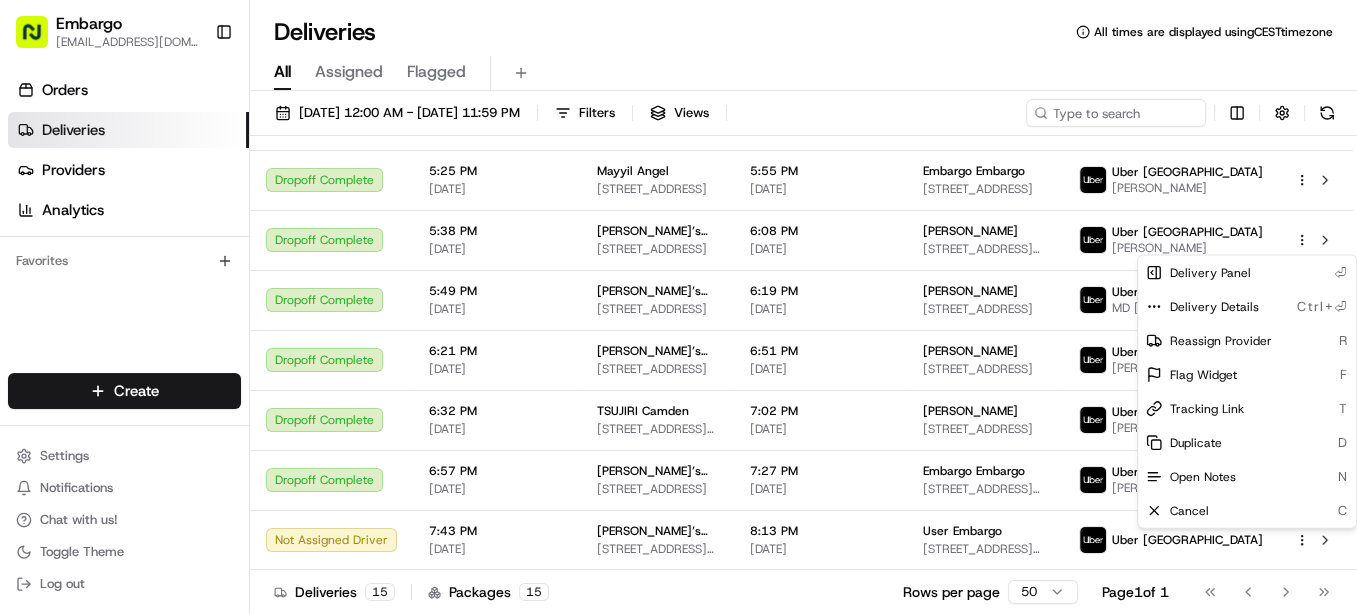 click on "Embargo feedback@embargoapp.com Toggle Sidebar Orders Deliveries Providers Analytics Favorites Main Menu Members & Organization Organization Users Roles Preferences Customization Tracking Orchestration Automations Locations Pickup Locations Dropoff Locations Billing Billing Refund Requests Integrations Notification Triggers Webhooks API Keys Request Logs Create Settings Notifications Chat with us! Toggle Theme Log out Deliveries All times are displayed using  CEST  timezone All Assigned Flagged 07/13/2025 12:00 AM - 07/13/2025 11:59 PM Filters Views Status Original Pickup Time Pickup Location Original Dropoff Time Dropoff Location Provider Action Failed 10:03 AM 07/13/2025 Nue Ground 32 Abbeville Rd, London SW4 9NG, UK 10:33 AM 07/13/2025 Embargo Embargo Bruce House, London WC2B, UK Uber UK KHALED M. Dropoff Complete 10:35 AM 07/13/2025 Boulangerie Jade Blackheath Village 44 Tranquil Vale, Blackheath, London SE3 0BD, UK 11:05 AM 07/13/2025 thomas fedrick-illsley Uber UK MIR ZAHEER UDDIN ALI M." at bounding box center (678, 307) 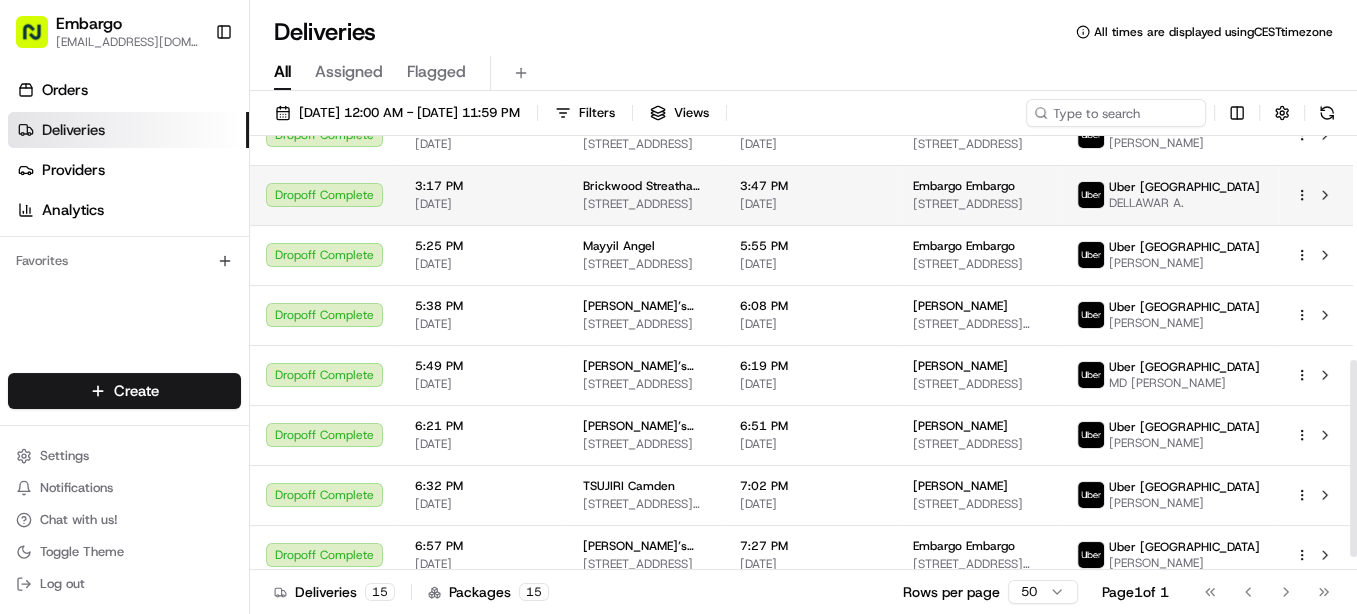 scroll, scrollTop: 520, scrollLeft: 0, axis: vertical 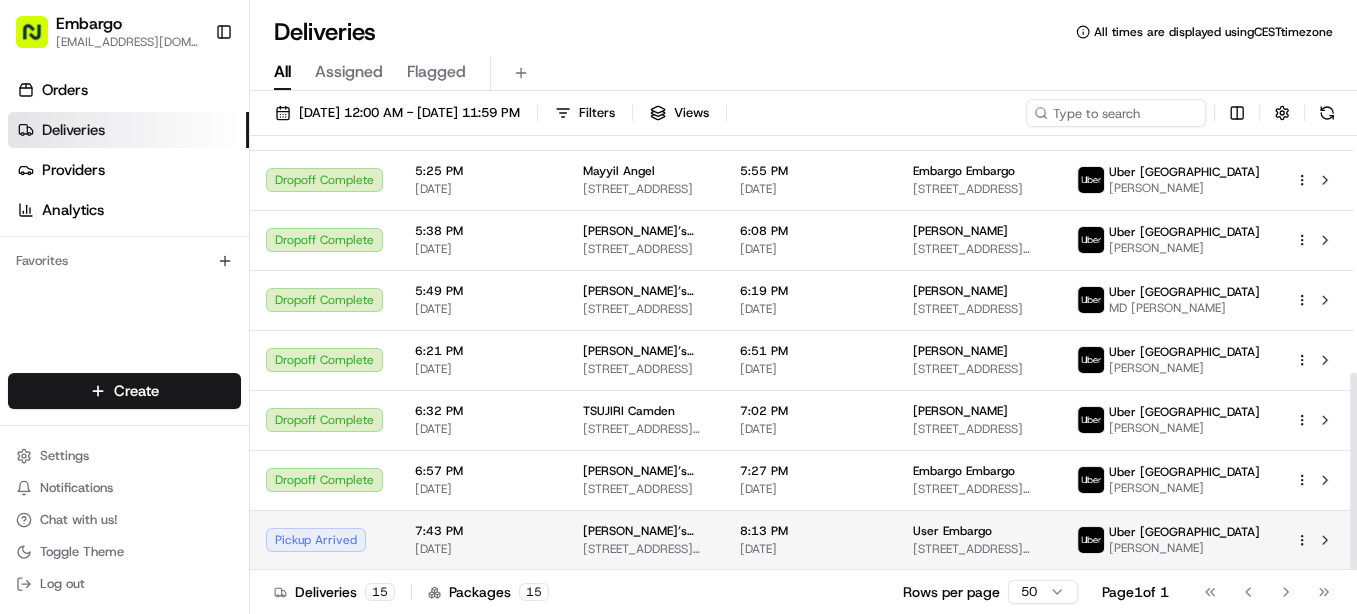click at bounding box center [1316, 540] 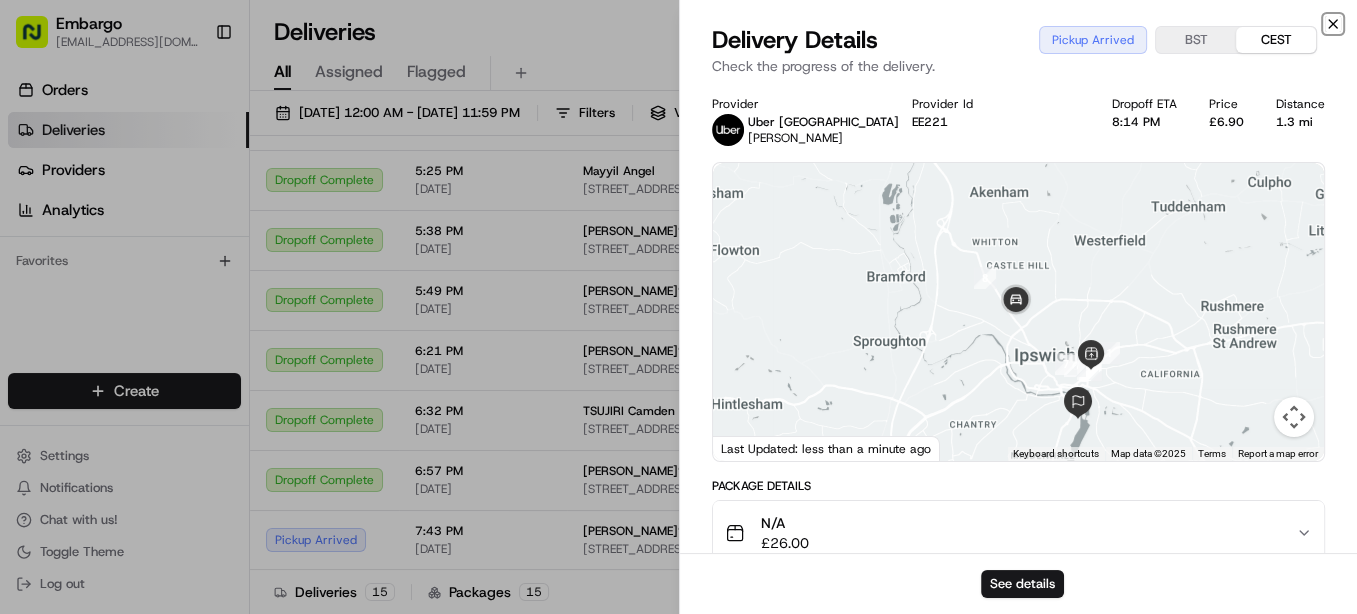 click 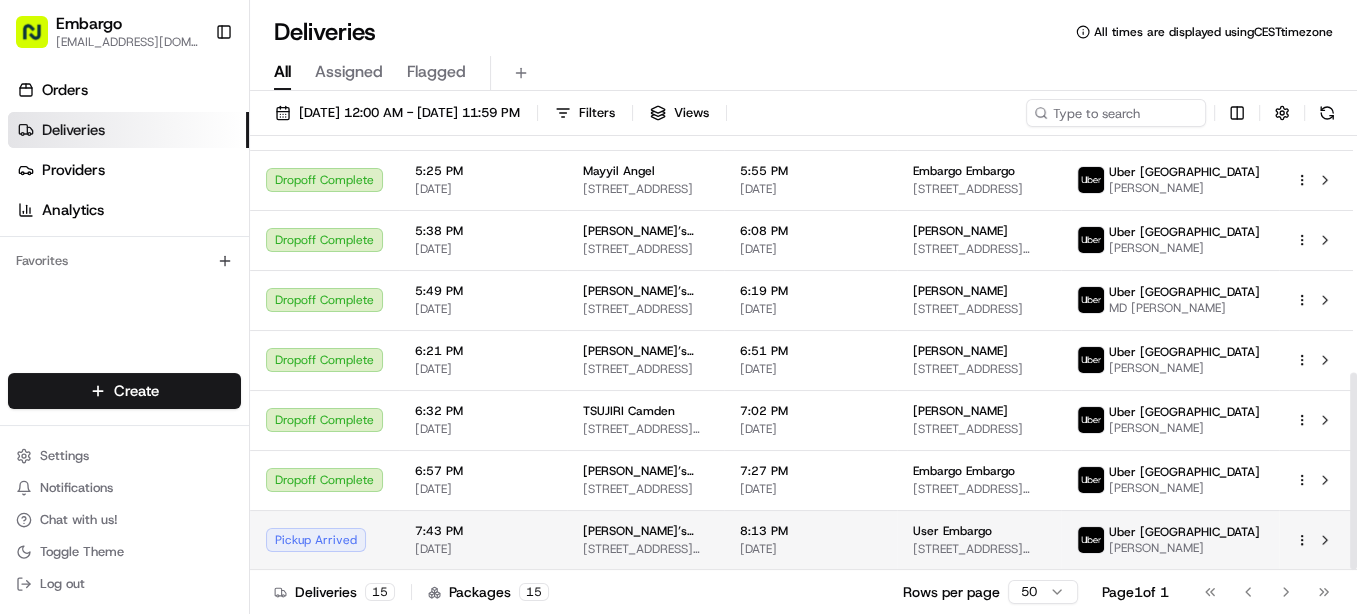 click on "Embargo feedback@embargoapp.com Toggle Sidebar Orders Deliveries Providers Analytics Favorites Main Menu Members & Organization Organization Users Roles Preferences Customization Tracking Orchestration Automations Locations Pickup Locations Dropoff Locations Billing Billing Refund Requests Integrations Notification Triggers Webhooks API Keys Request Logs Create Settings Notifications Chat with us! Toggle Theme Log out Deliveries All times are displayed using  CEST  timezone All Assigned Flagged 07/13/2025 12:00 AM - 07/13/2025 11:59 PM Filters Views Status Original Pickup Time Pickup Location Original Dropoff Time Dropoff Location Provider Action Failed 10:03 AM 07/13/2025 Nue Ground 32 Abbeville Rd, London SW4 9NG, UK 10:33 AM 07/13/2025 Embargo Embargo Bruce House, London WC2B, UK Uber UK KHALED M. Dropoff Complete 10:35 AM 07/13/2025 Boulangerie Jade Blackheath Village 44 Tranquil Vale, Blackheath, London SE3 0BD, UK 11:05 AM 07/13/2025 thomas fedrick-illsley Uber UK MIR ZAHEER UDDIN ALI M." at bounding box center [678, 307] 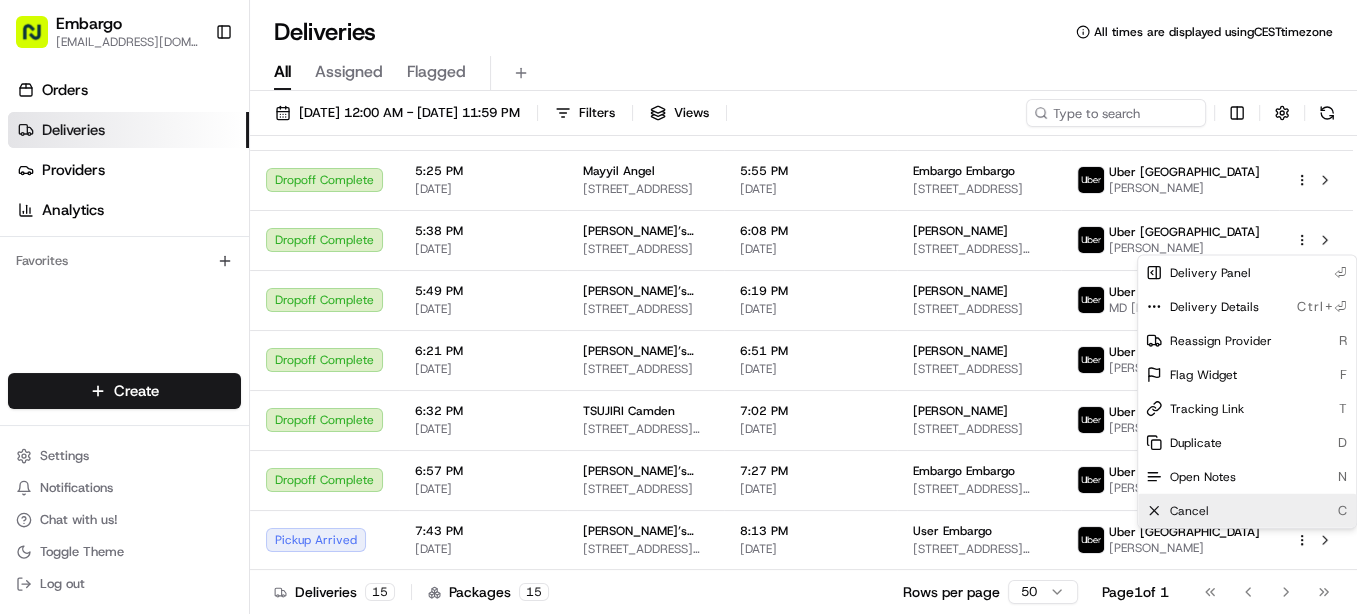 click on "Cancel C" at bounding box center (1247, 511) 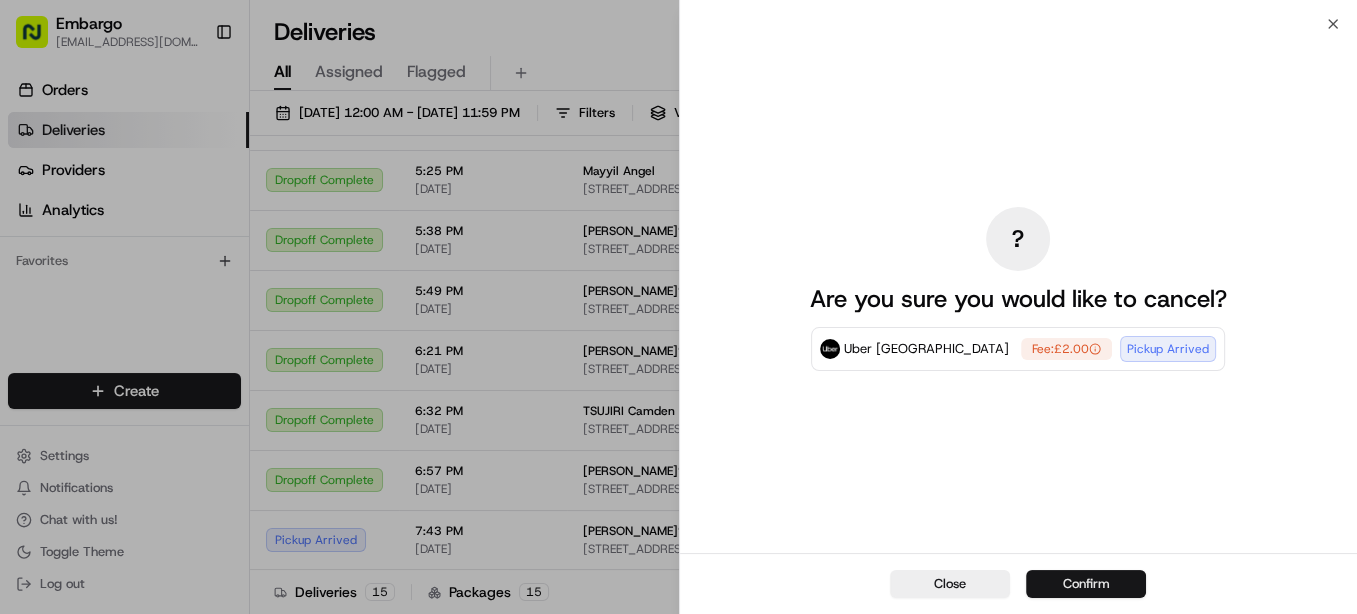 click on "Confirm" at bounding box center (1086, 584) 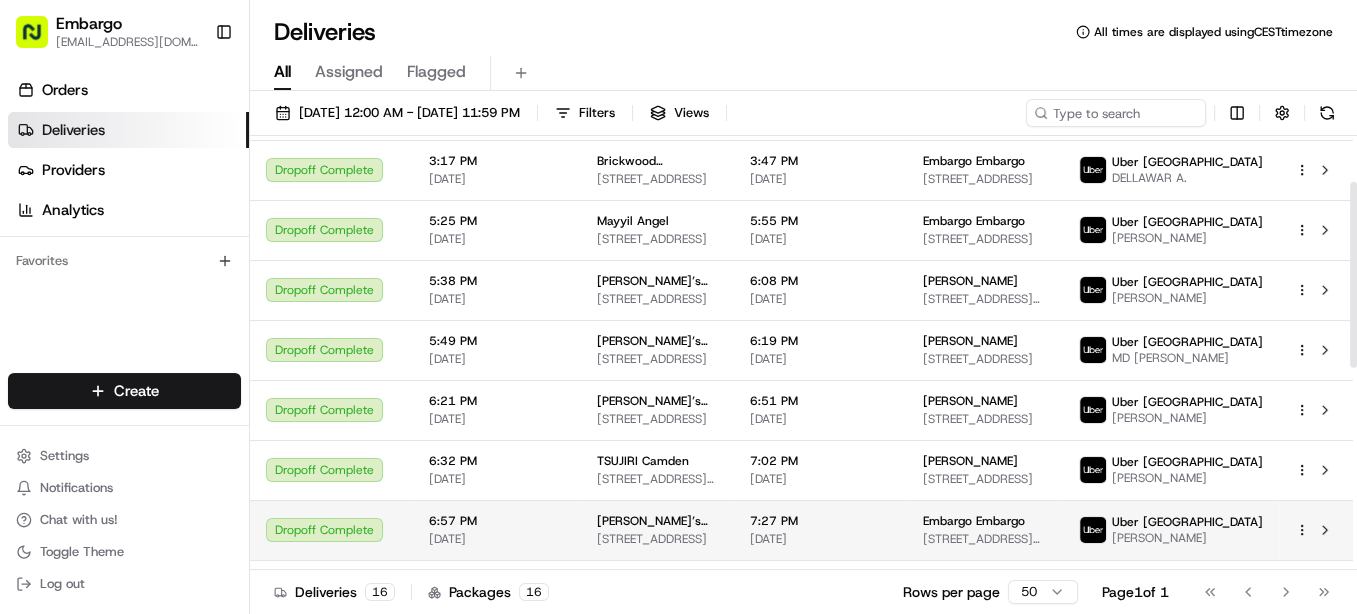 scroll, scrollTop: 580, scrollLeft: 0, axis: vertical 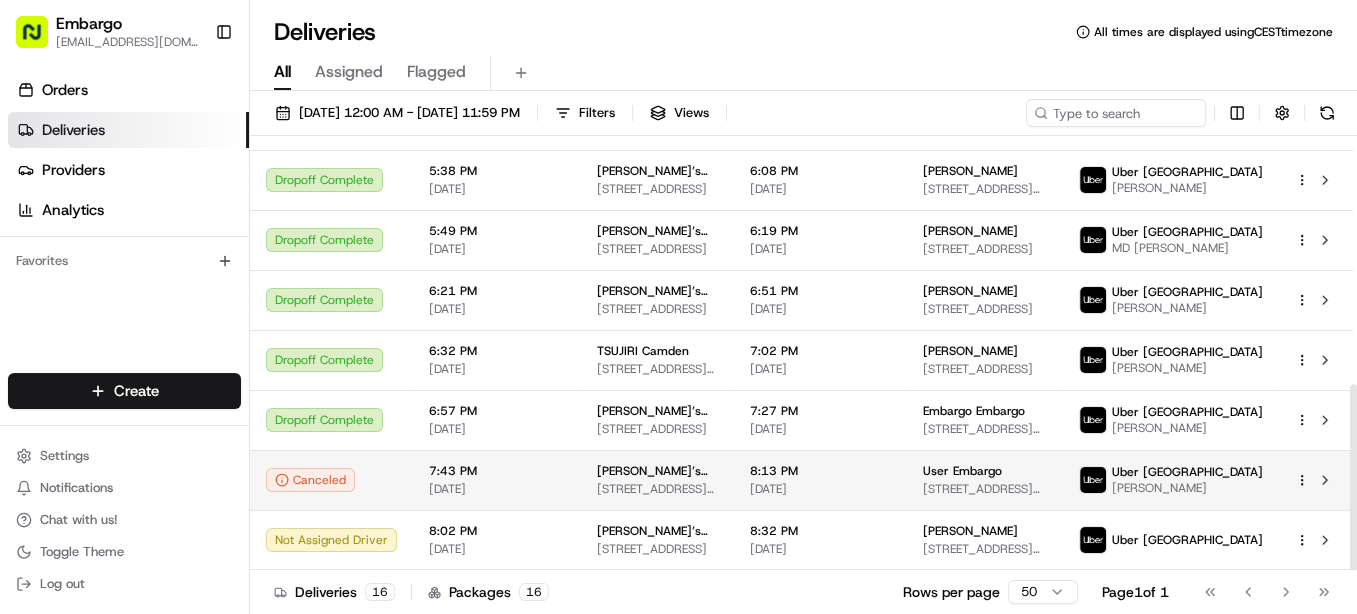 click on "Embargo feedback@embargoapp.com Toggle Sidebar Orders Deliveries Providers Analytics Favorites Main Menu Members & Organization Organization Users Roles Preferences Customization Tracking Orchestration Automations Locations Pickup Locations Dropoff Locations Billing Billing Refund Requests Integrations Notification Triggers Webhooks API Keys Request Logs Create Settings Notifications Chat with us! Toggle Theme Log out Deliveries All times are displayed using  CEST  timezone All Assigned Flagged 07/13/2025 12:00 AM - 07/13/2025 11:59 PM Filters Views Status Original Pickup Time Pickup Location Original Dropoff Time Dropoff Location Provider Action Failed 10:03 AM 07/13/2025 Nue Ground 32 Abbeville Rd, London SW4 9NG, UK 10:33 AM 07/13/2025 Embargo Embargo Bruce House, London WC2B, UK Uber UK KHALED M. Dropoff Complete 10:35 AM 07/13/2025 Boulangerie Jade Blackheath Village 44 Tranquil Vale, Blackheath, London SE3 0BD, UK 11:05 AM 07/13/2025 thomas fedrick-illsley Uber UK MIR ZAHEER UDDIN ALI M." at bounding box center [678, 307] 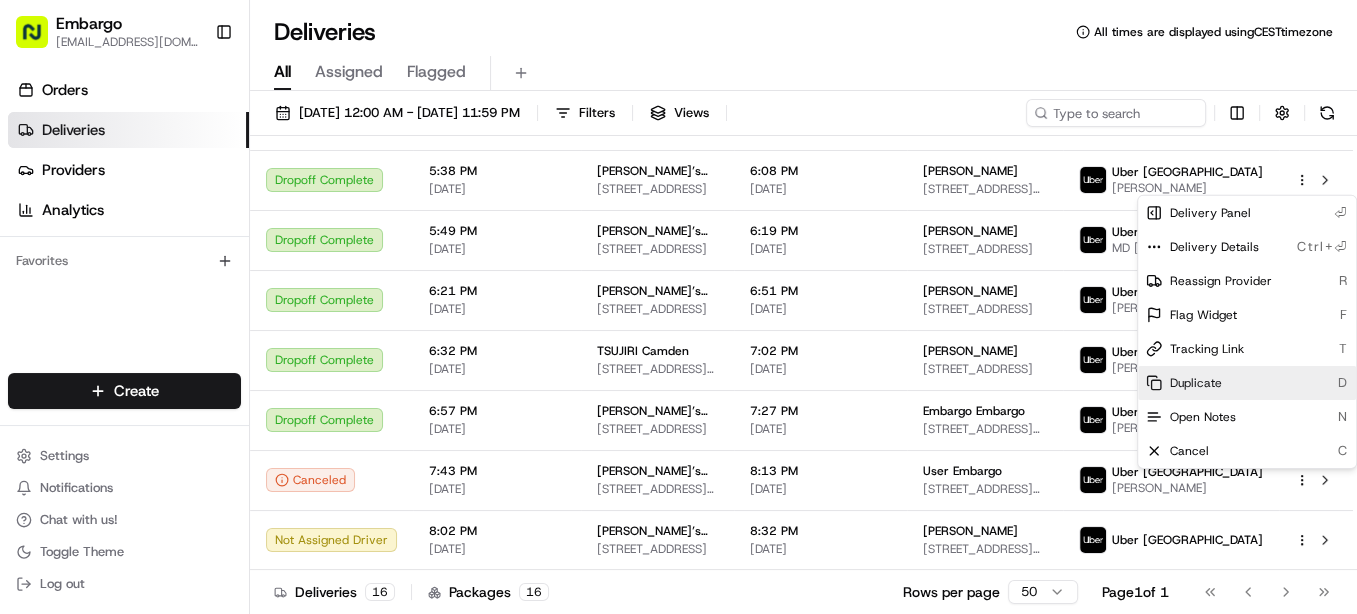 click on "Duplicate" at bounding box center [1196, 383] 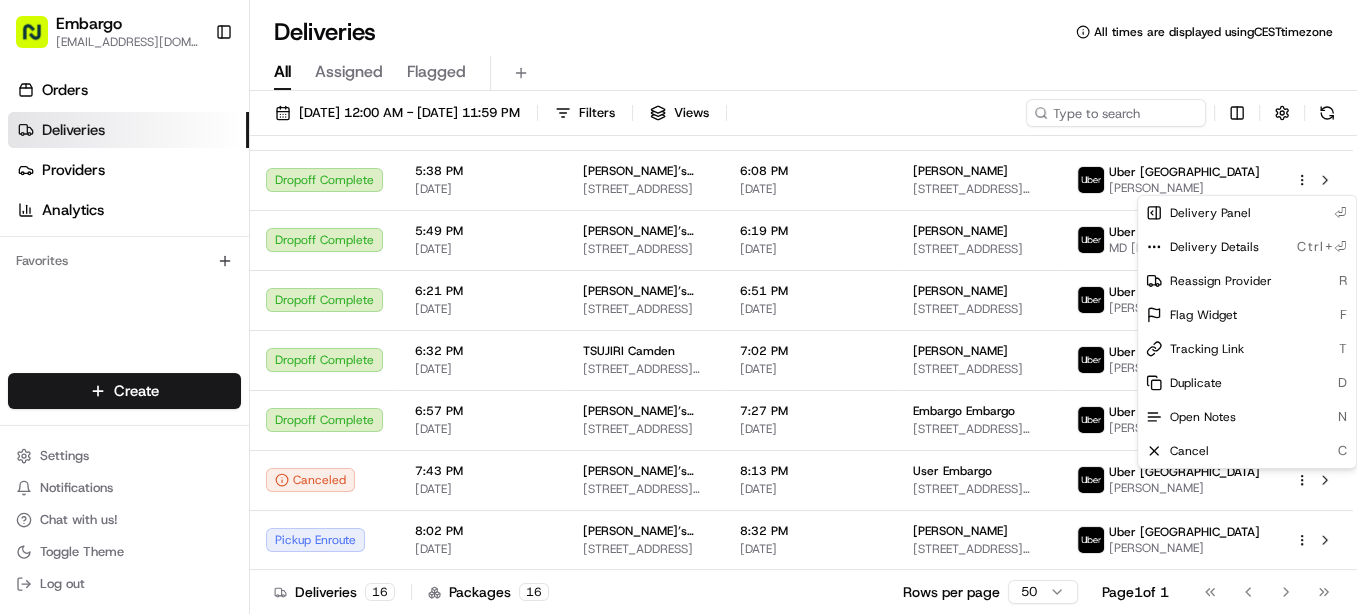 click on "Embargo feedback@embargoapp.com Toggle Sidebar Orders Deliveries Providers Analytics Favorites Main Menu Members & Organization Organization Users Roles Preferences Customization Tracking Orchestration Automations Locations Pickup Locations Dropoff Locations Billing Billing Refund Requests Integrations Notification Triggers Webhooks API Keys Request Logs Create Settings Notifications Chat with us! Toggle Theme Log out Deliveries All times are displayed using  CEST  timezone All Assigned Flagged 07/13/2025 12:00 AM - 07/13/2025 11:59 PM Filters Views Status Original Pickup Time Pickup Location Original Dropoff Time Dropoff Location Provider Action Failed 10:03 AM 07/13/2025 Nue Ground 32 Abbeville Rd, London SW4 9NG, UK 10:33 AM 07/13/2025 Embargo Embargo Bruce House, London WC2B, UK Uber UK KHALED M. Dropoff Complete 10:35 AM 07/13/2025 Boulangerie Jade Blackheath Village 44 Tranquil Vale, Blackheath, London SE3 0BD, UK 11:05 AM 07/13/2025 thomas fedrick-illsley Uber UK MIR ZAHEER UDDIN ALI M." at bounding box center [678, 307] 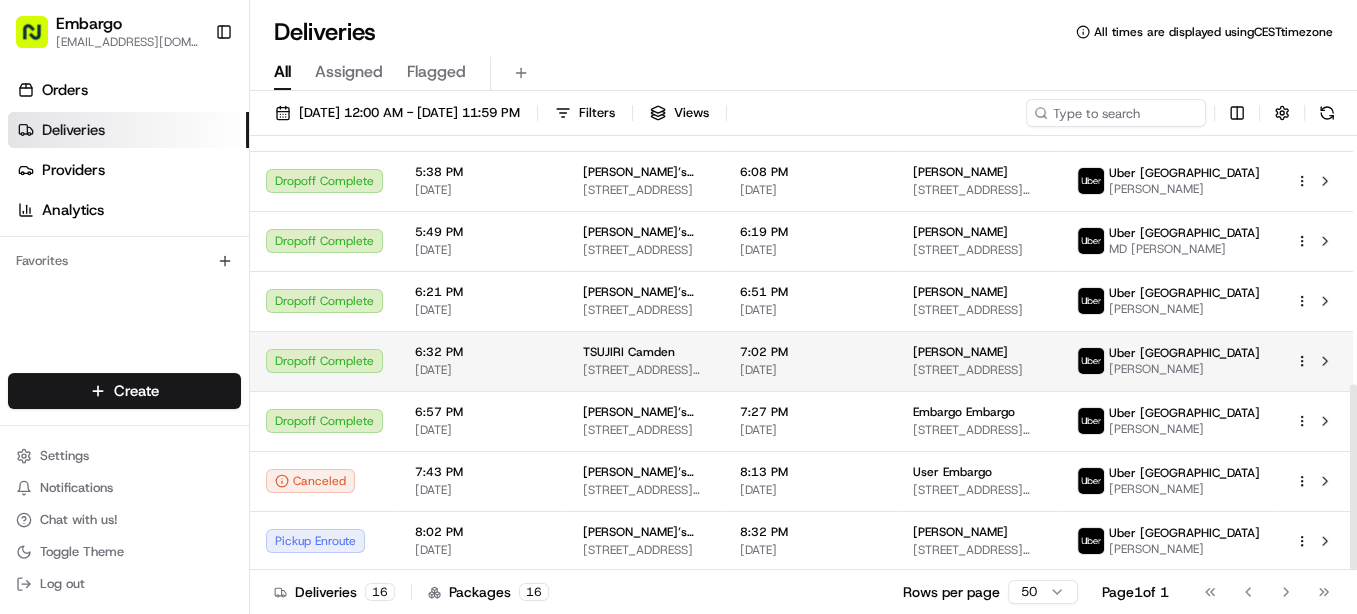 scroll, scrollTop: 580, scrollLeft: 0, axis: vertical 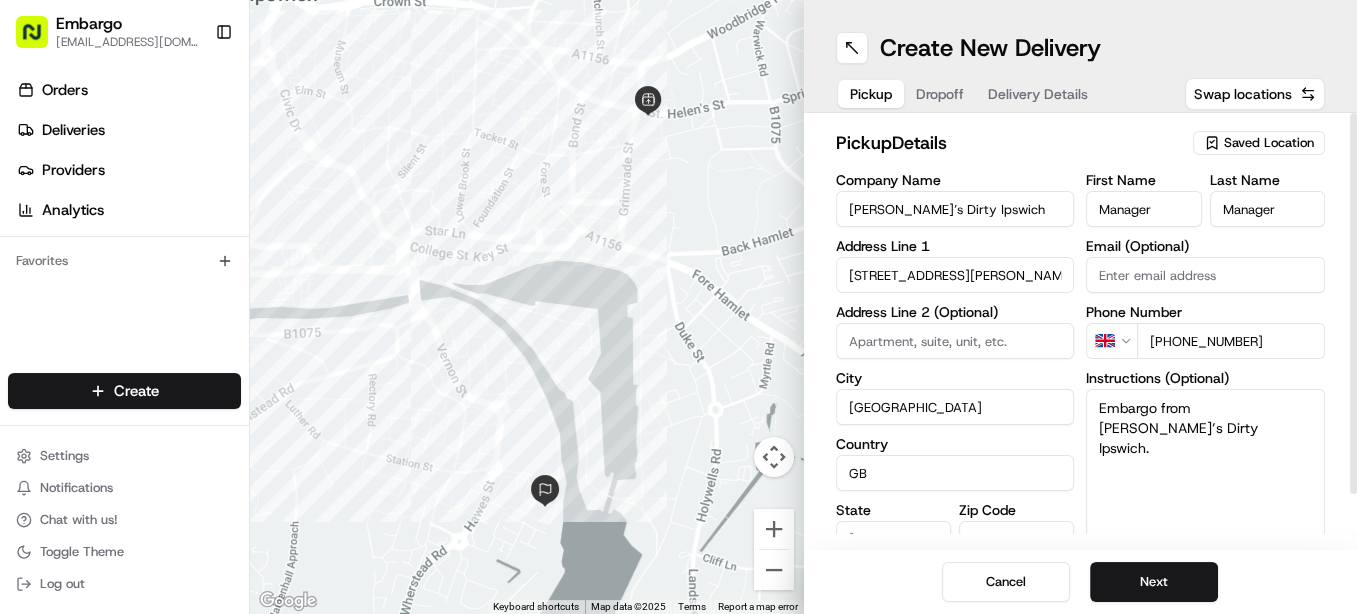 drag, startPoint x: 1003, startPoint y: 203, endPoint x: 295, endPoint y: 247, distance: 709.3659 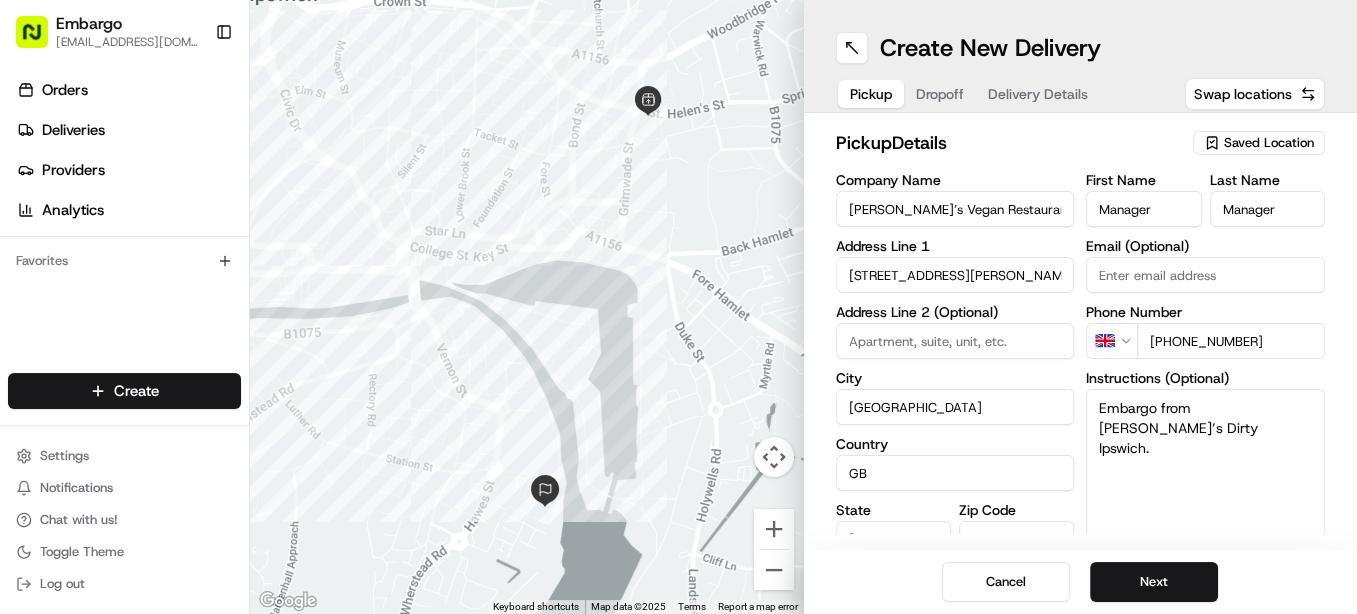 type on "[PERSON_NAME]’s Vegan Restaurant" 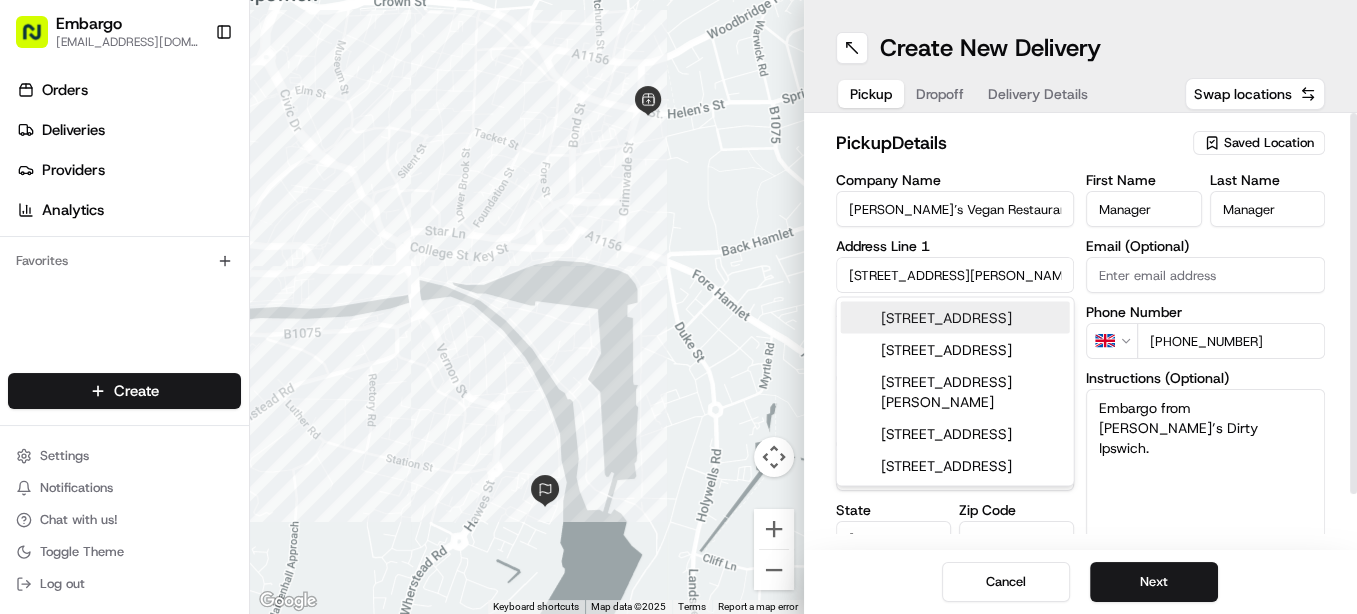 drag, startPoint x: 971, startPoint y: 278, endPoint x: 307, endPoint y: 402, distance: 675.47906 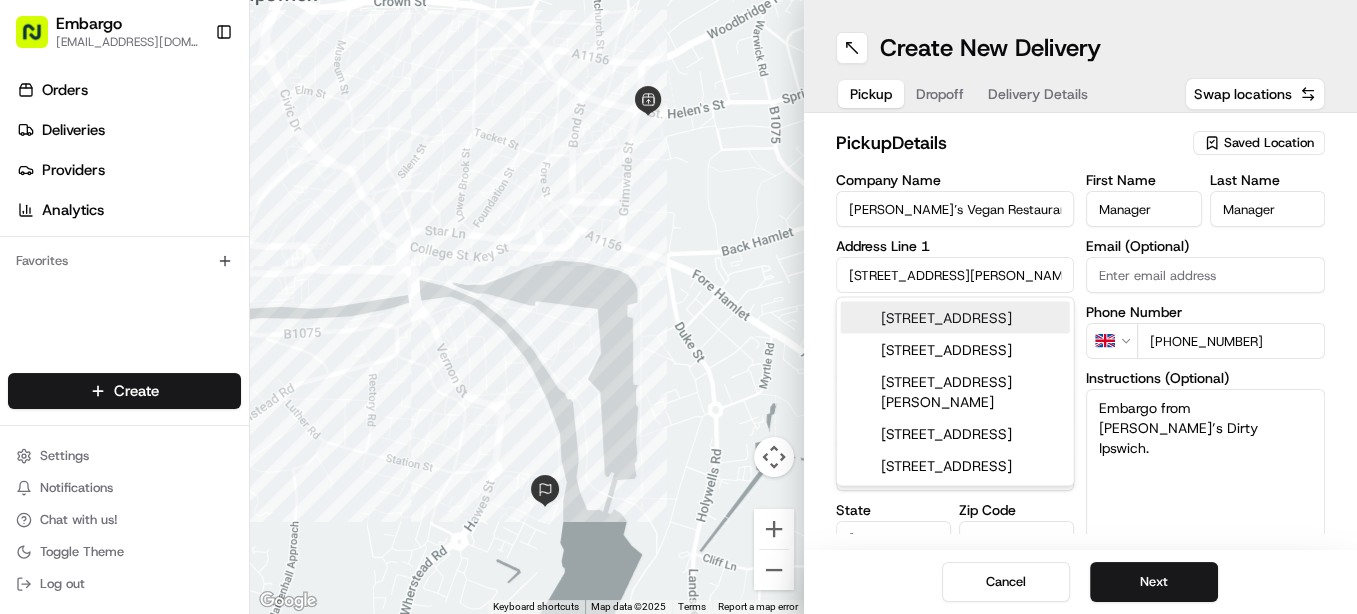 paste on "5 Thoroughfare" 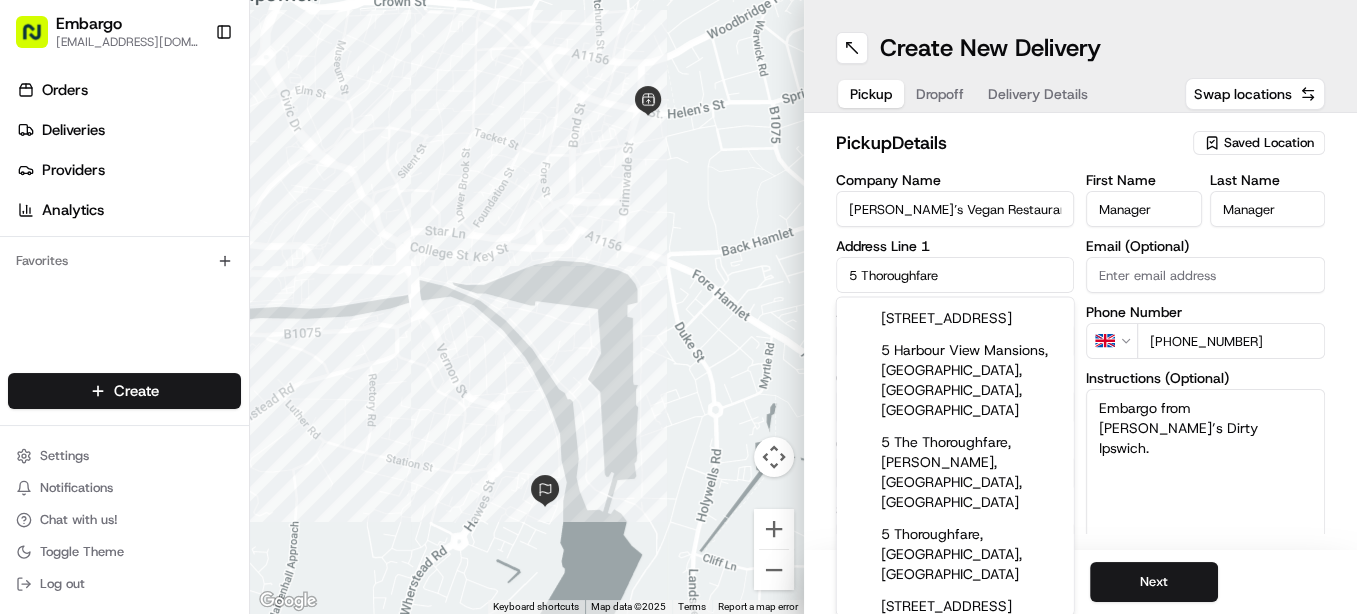type on "5 Thoroughfare" 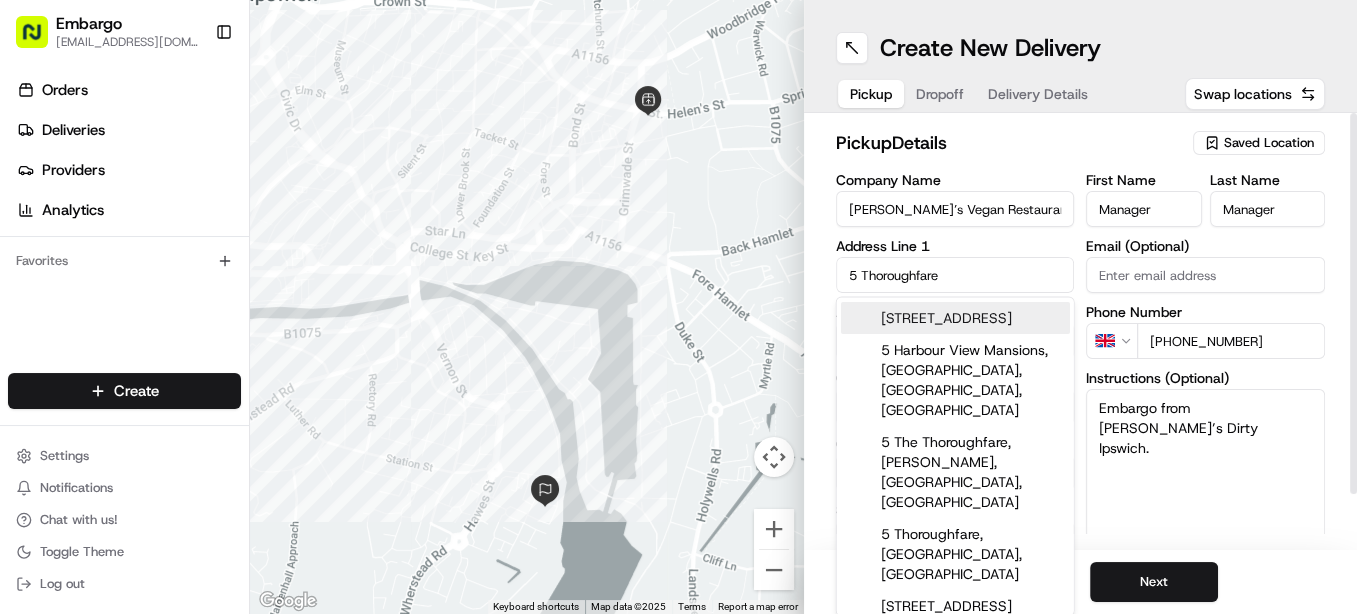 click on "Embargo from [PERSON_NAME]’s Dirty Ipswich." at bounding box center (1205, 464) 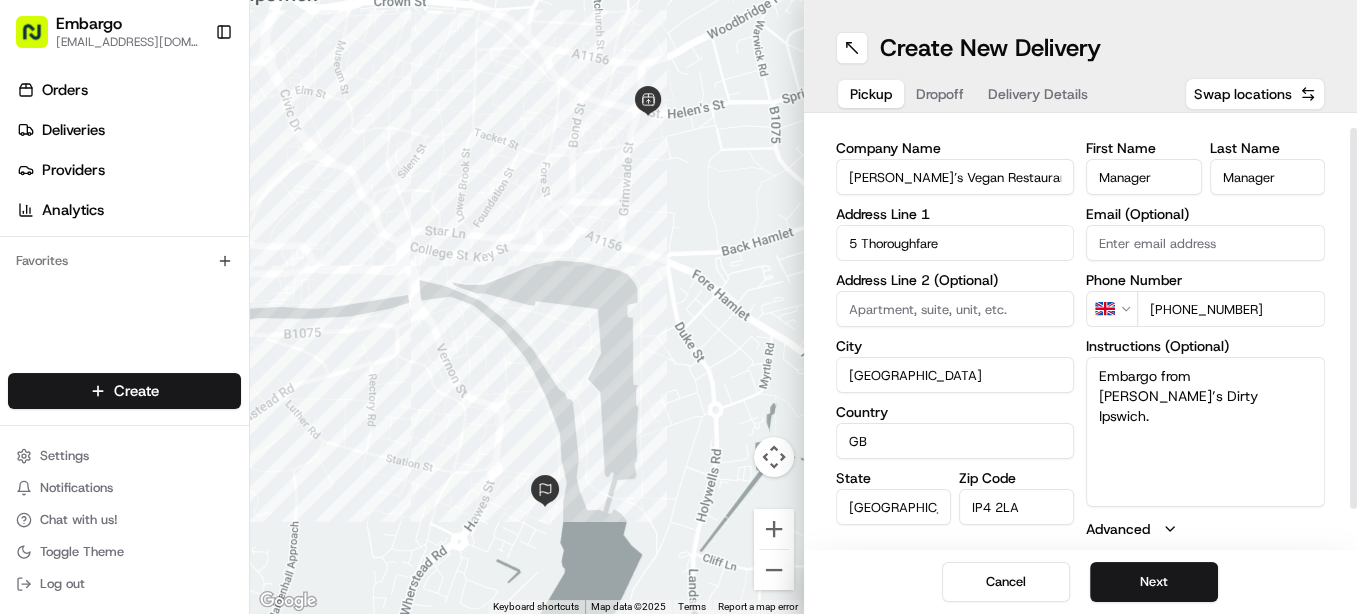 scroll, scrollTop: 59, scrollLeft: 0, axis: vertical 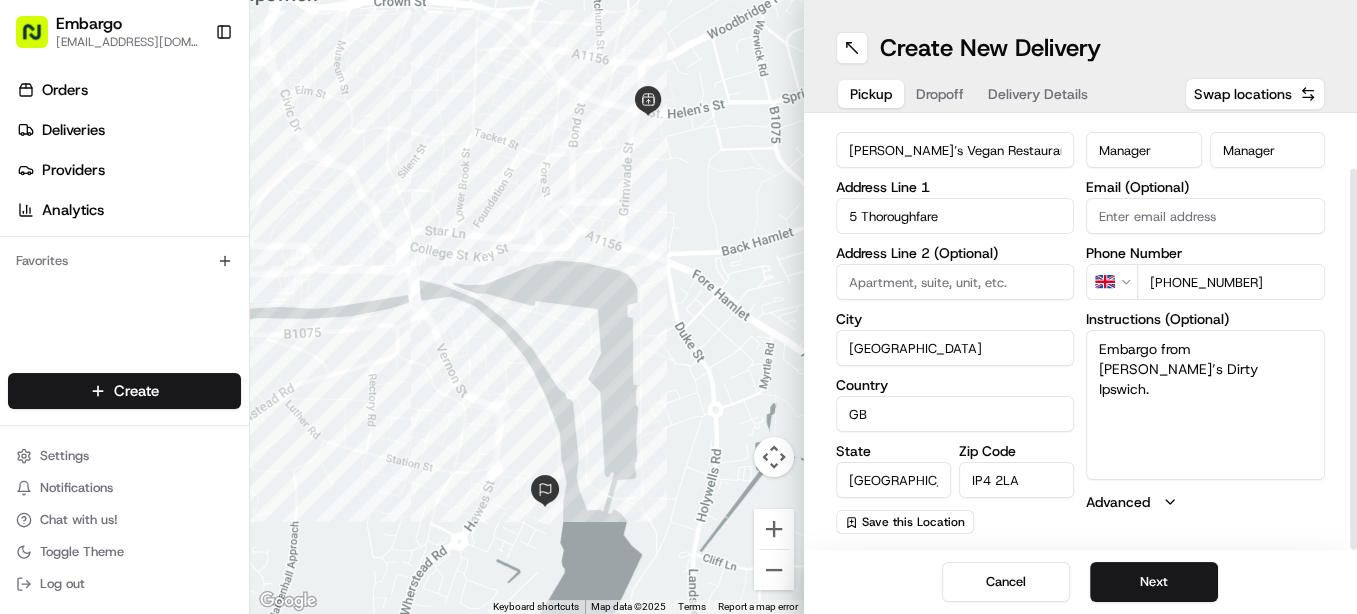 drag, startPoint x: 1024, startPoint y: 474, endPoint x: 914, endPoint y: 488, distance: 110.88733 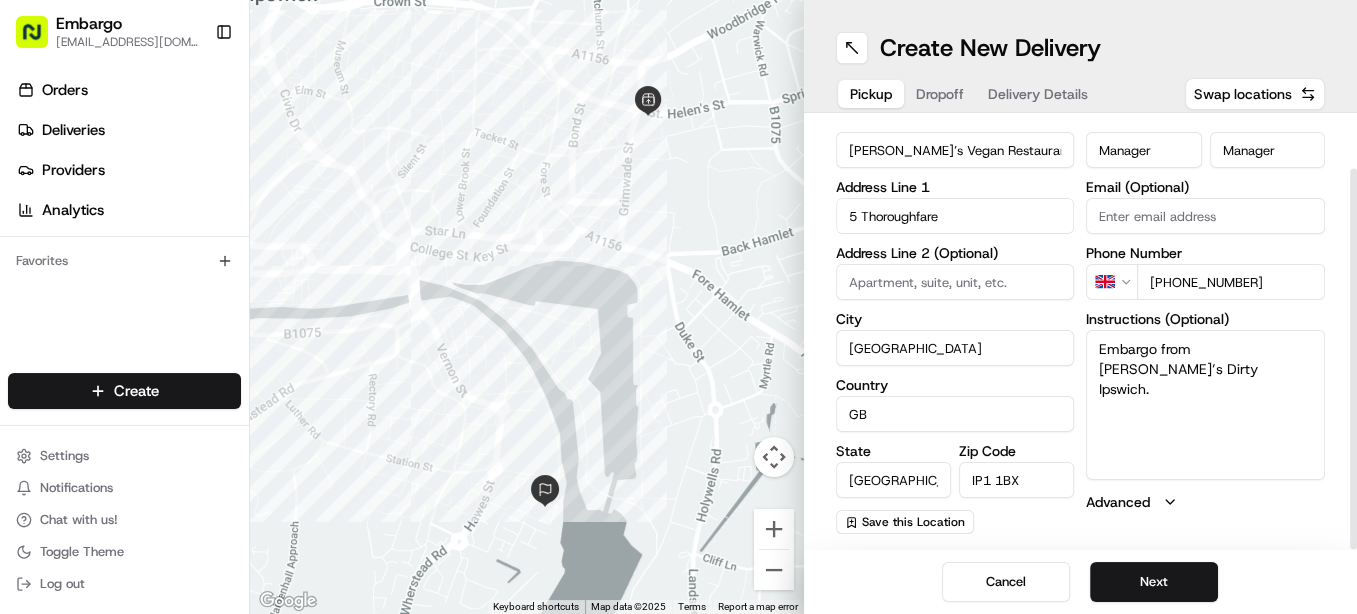 type on "IP1 1BX" 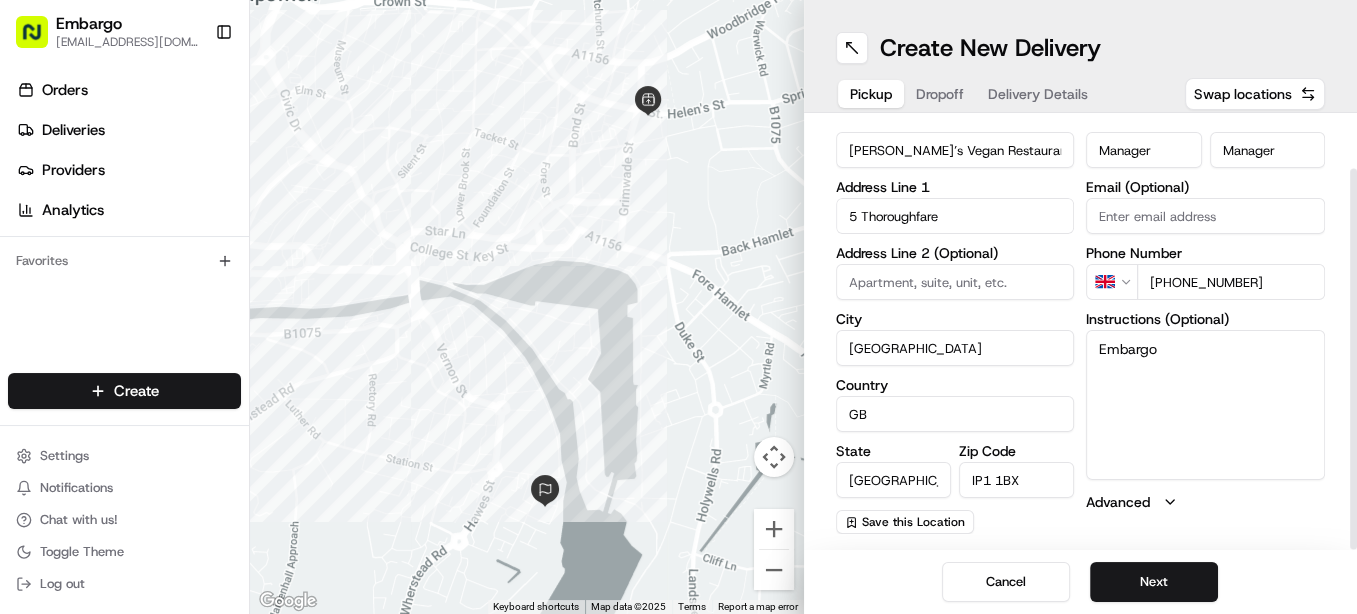 type on "Embargo" 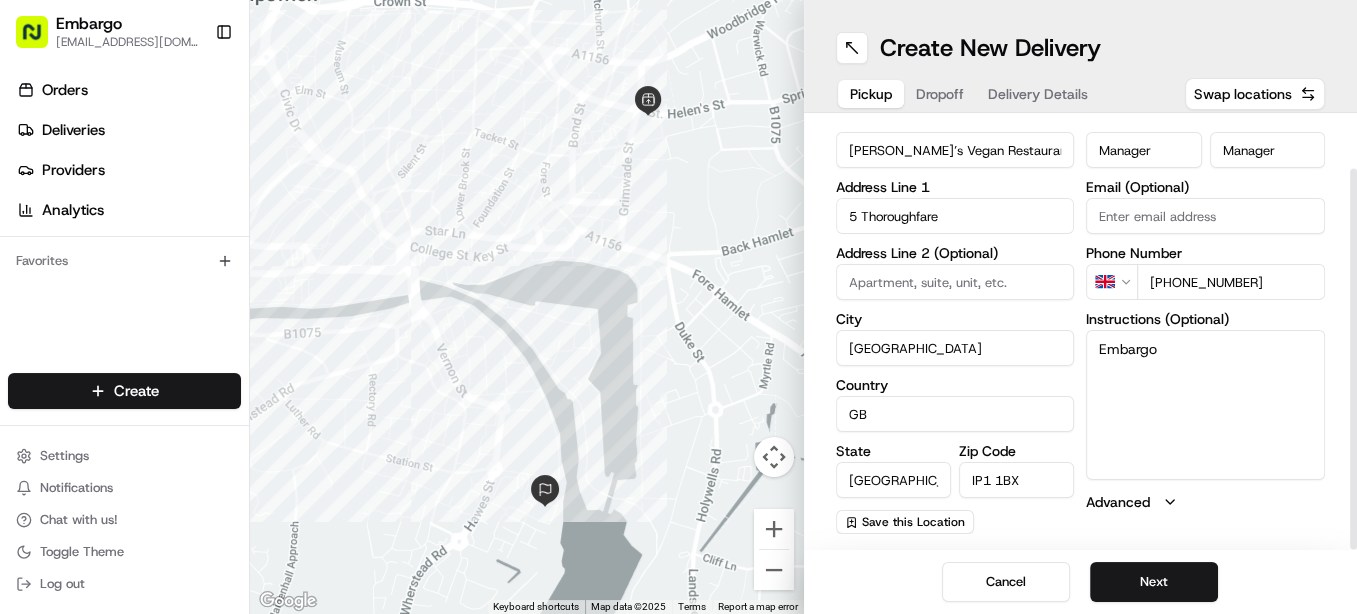 drag, startPoint x: 1268, startPoint y: 275, endPoint x: 1126, endPoint y: 312, distance: 146.74127 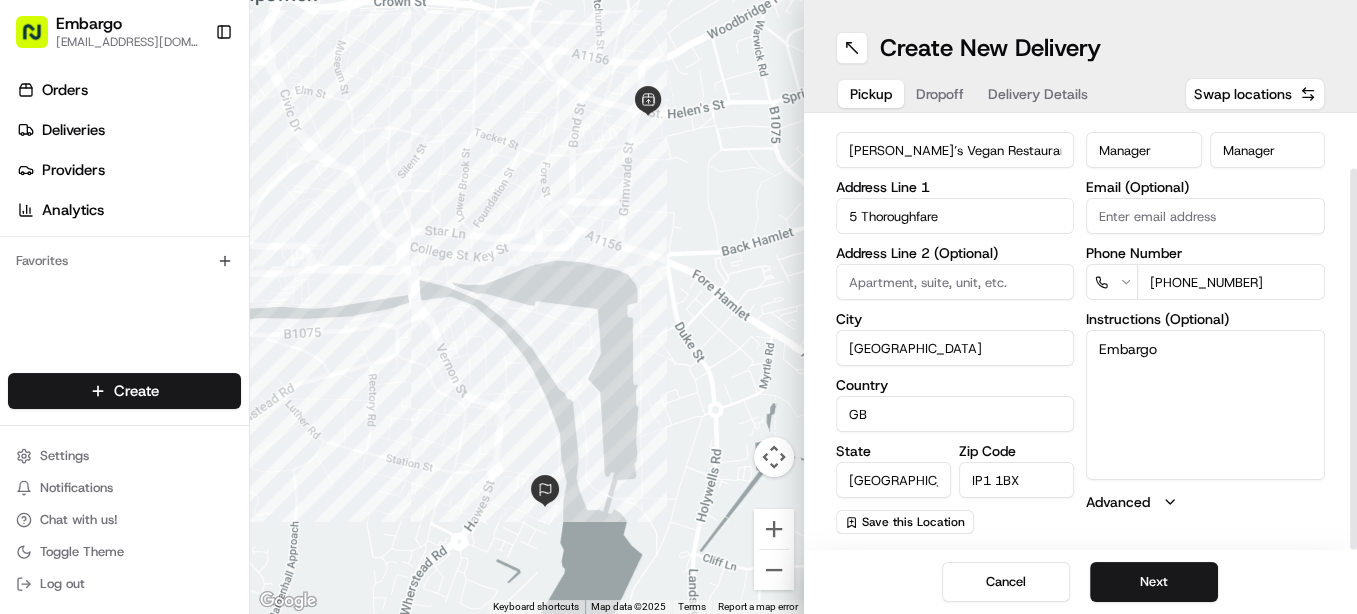 drag, startPoint x: 1274, startPoint y: 283, endPoint x: 1180, endPoint y: 281, distance: 94.02127 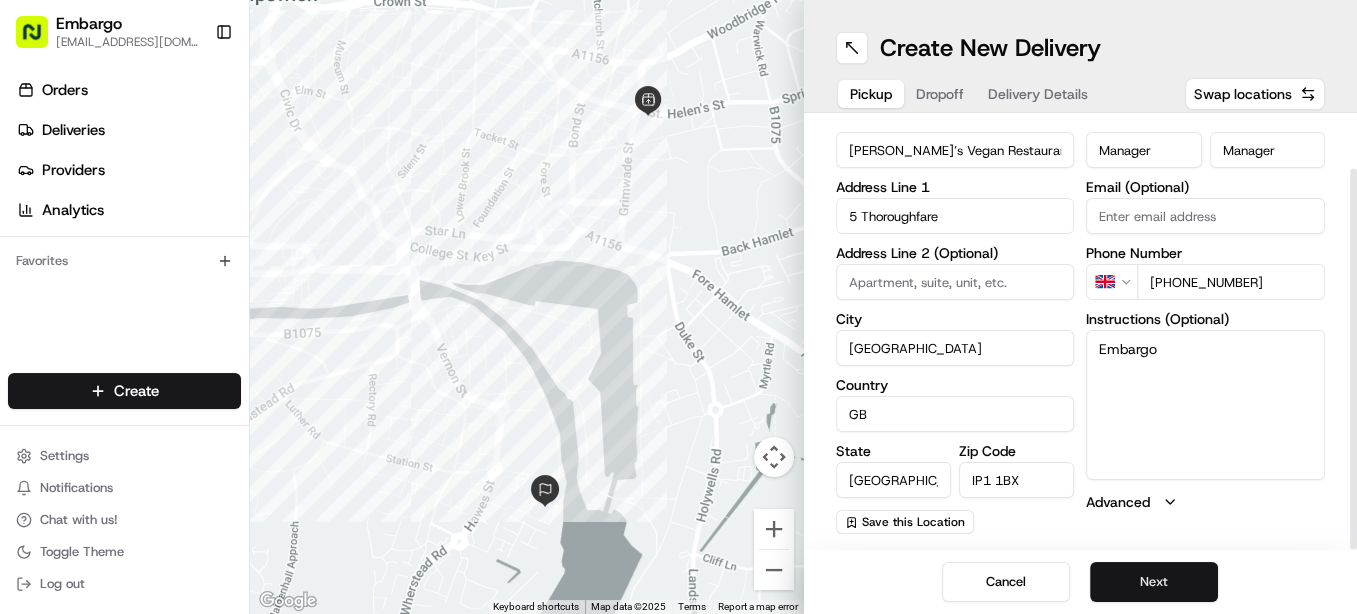 type on "[PHONE_NUMBER]" 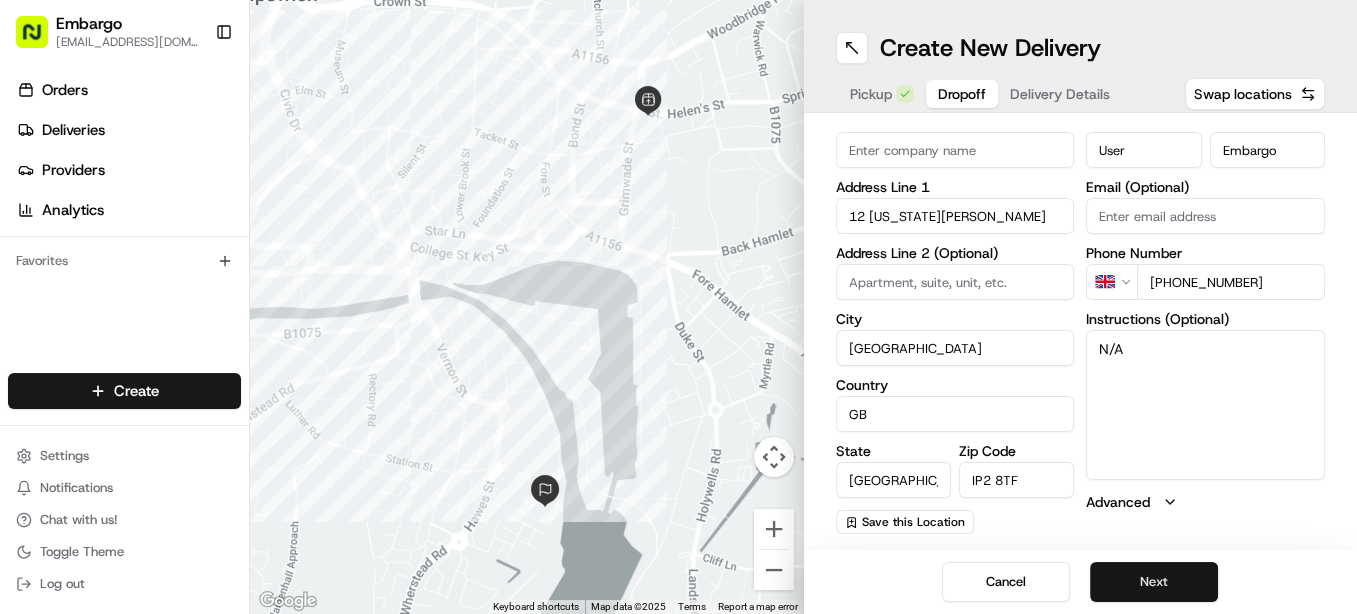 click on "Next" at bounding box center [1154, 582] 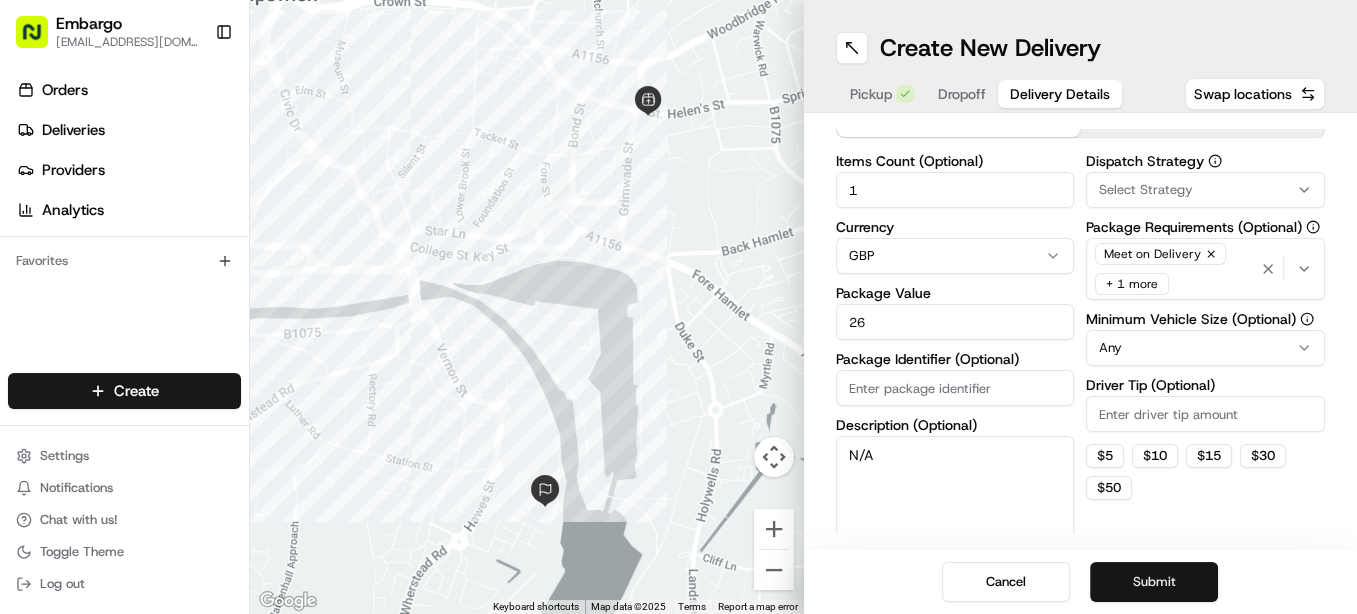 click on "Submit" at bounding box center (1154, 582) 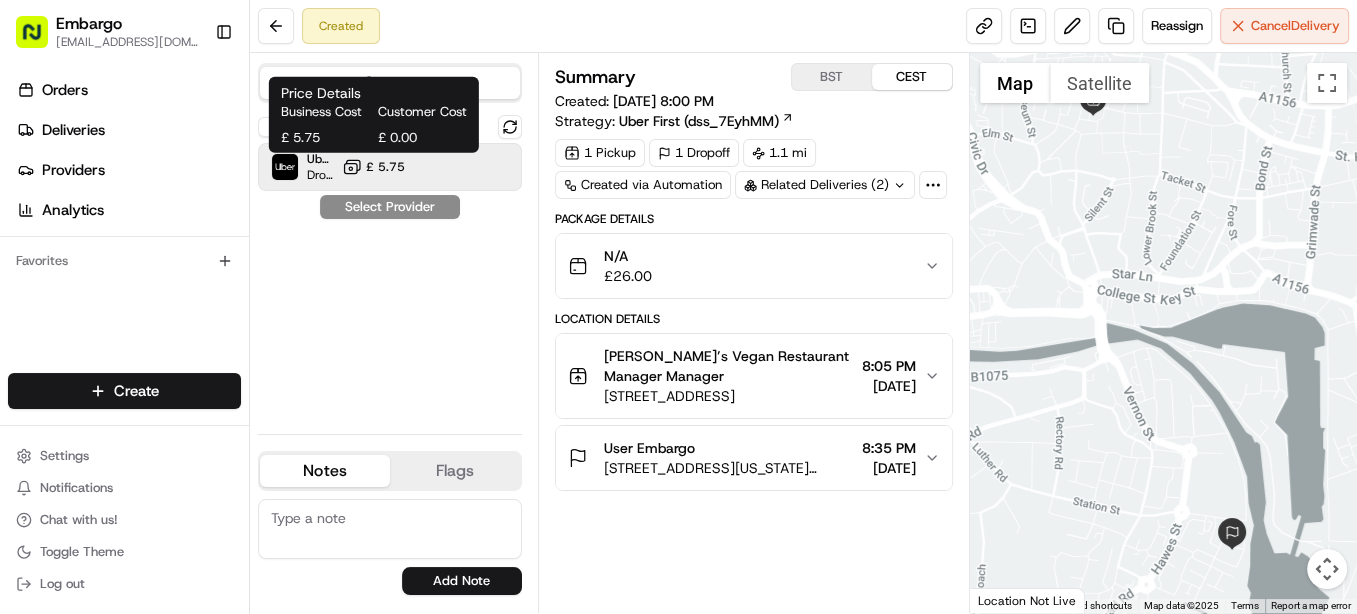 click on "£   5.75" at bounding box center [373, 167] 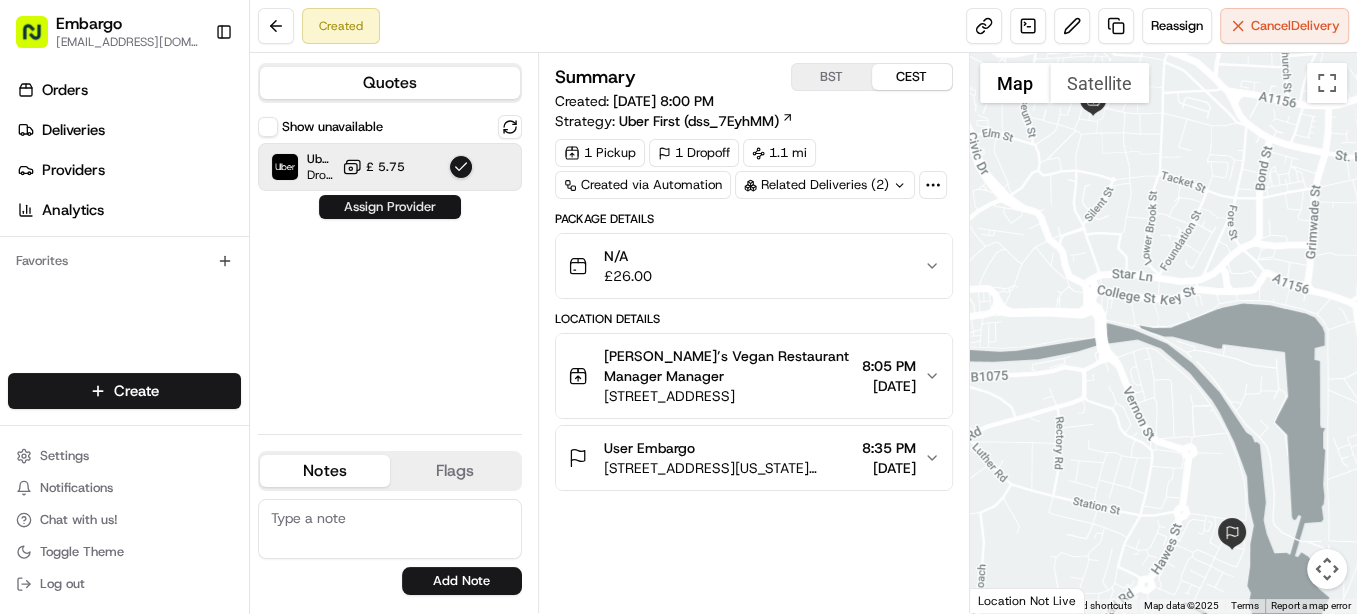 click on "Assign Provider" at bounding box center [390, 207] 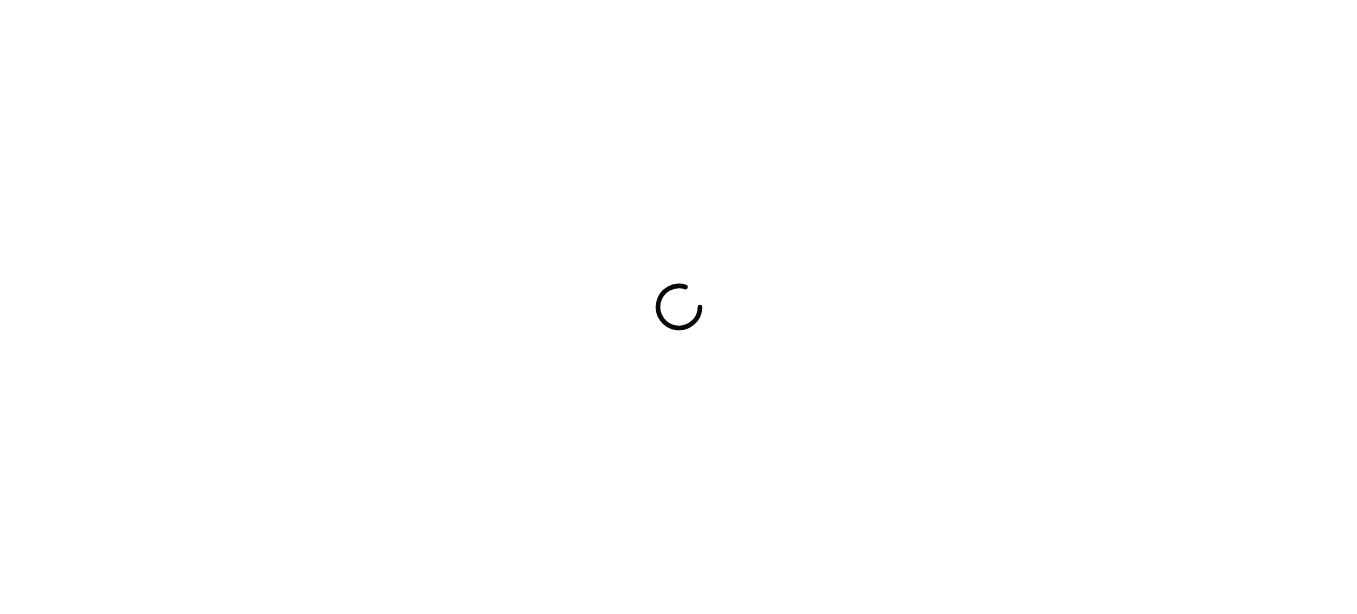 scroll, scrollTop: 0, scrollLeft: 0, axis: both 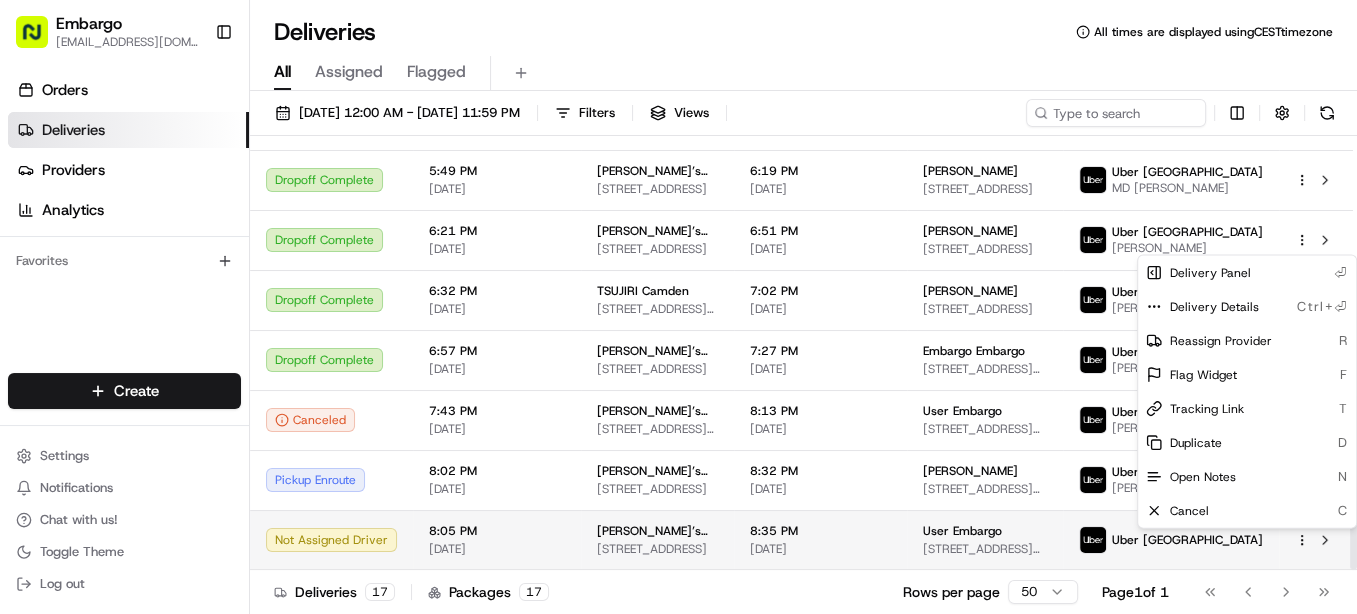 click on "Embargo [EMAIL_ADDRESS][DOMAIN_NAME] Toggle Sidebar Orders Deliveries Providers Analytics Favorites Main Menu Members & Organization Organization Users Roles Preferences Customization Tracking Orchestration Automations Locations Pickup Locations Dropoff Locations Billing Billing Refund Requests Integrations Notification Triggers Webhooks API Keys Request Logs Create Settings Notifications Chat with us! Toggle Theme Log out Deliveries All times are displayed using  CEST  timezone All Assigned Flagged [DATE] 12:00 AM - [DATE] 11:59 PM Filters Views Status Original Pickup Time Pickup Location Original Dropoff Time Dropoff Location Provider Action Failed 10:03 AM [DATE] [GEOGRAPHIC_DATA] [STREET_ADDRESS] 10:33 AM [DATE] Embargo [GEOGRAPHIC_DATA][PERSON_NAME], [GEOGRAPHIC_DATA] Uber UK KHALED M. Dropoff Complete 10:35 AM [DATE] [STREET_ADDRESS] 11:05 AM [DATE] [PERSON_NAME] [GEOGRAPHIC_DATA] MIR [PERSON_NAME] [PERSON_NAME]" at bounding box center (678, 307) 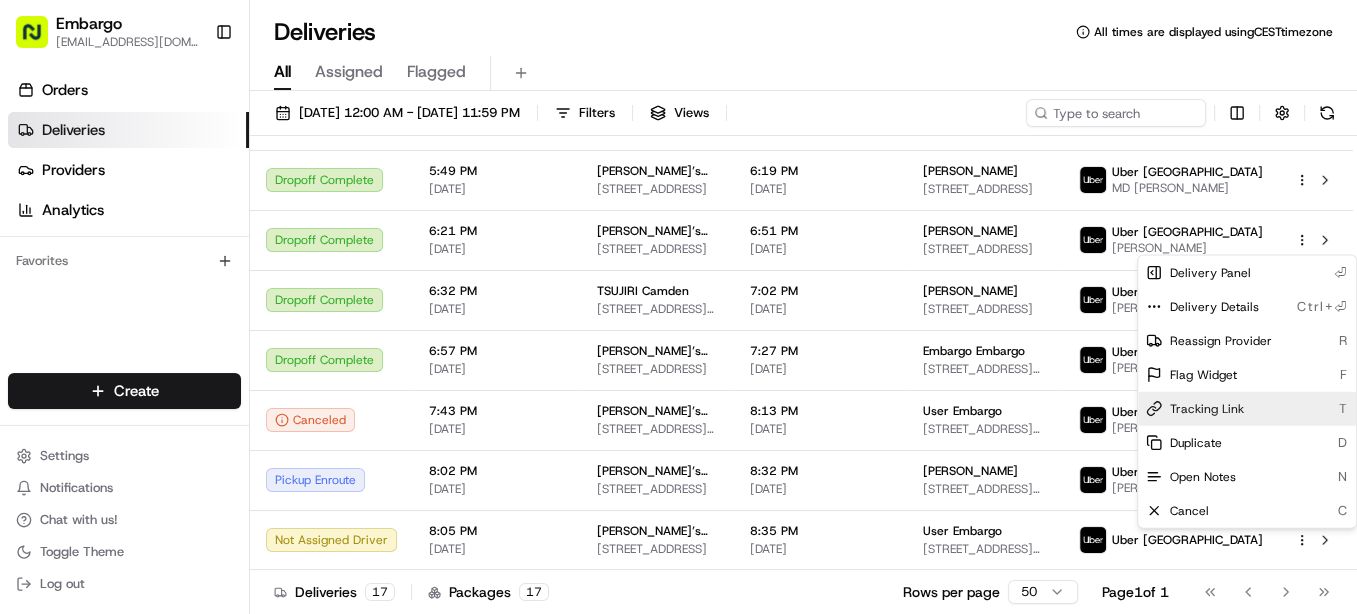 click on "Tracking Link T" at bounding box center [1247, 409] 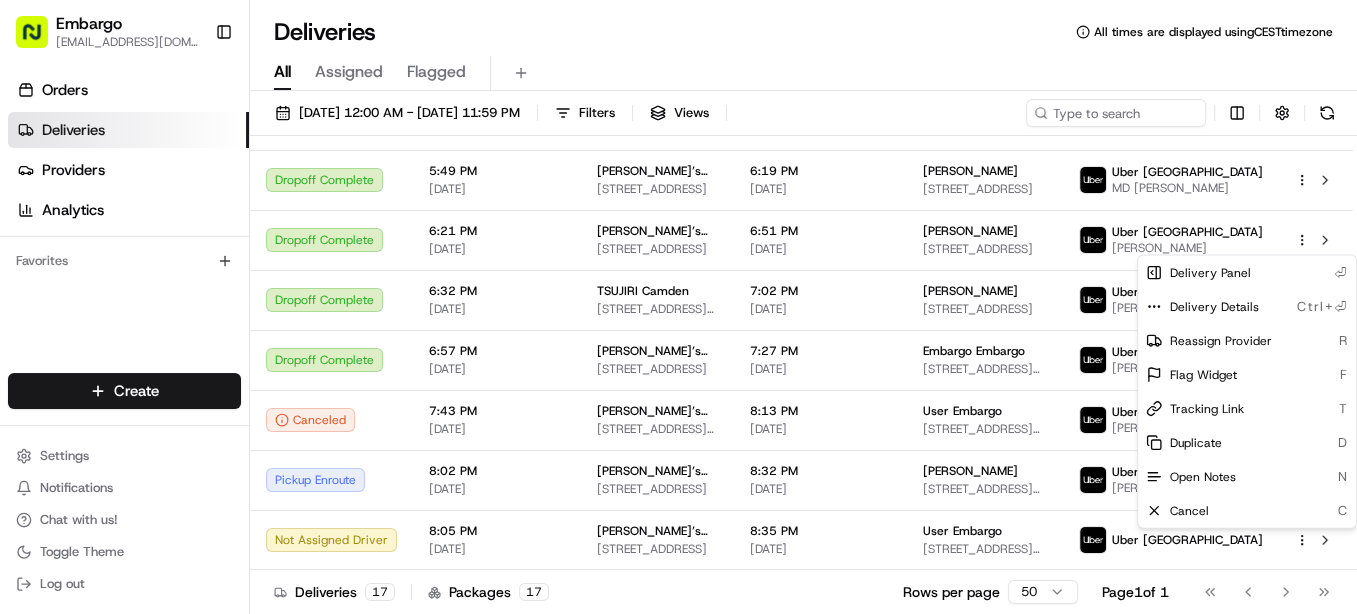 click on "Embargo [EMAIL_ADDRESS][DOMAIN_NAME] Toggle Sidebar Orders Deliveries Providers Analytics Favorites Main Menu Members & Organization Organization Users Roles Preferences Customization Tracking Orchestration Automations Locations Pickup Locations Dropoff Locations Billing Billing Refund Requests Integrations Notification Triggers Webhooks API Keys Request Logs Create Settings Notifications Chat with us! Toggle Theme Log out Deliveries All times are displayed using  CEST  timezone All Assigned Flagged [DATE] 12:00 AM - [DATE] 11:59 PM Filters Views Status Original Pickup Time Pickup Location Original Dropoff Time Dropoff Location Provider Action Failed 10:03 AM [DATE] [GEOGRAPHIC_DATA] [STREET_ADDRESS] 10:33 AM [DATE] Embargo [GEOGRAPHIC_DATA][PERSON_NAME], [GEOGRAPHIC_DATA] Uber UK KHALED M. Dropoff Complete 10:35 AM [DATE] [STREET_ADDRESS] 11:05 AM [DATE] [PERSON_NAME] [GEOGRAPHIC_DATA] MIR [PERSON_NAME] [PERSON_NAME]" at bounding box center [678, 307] 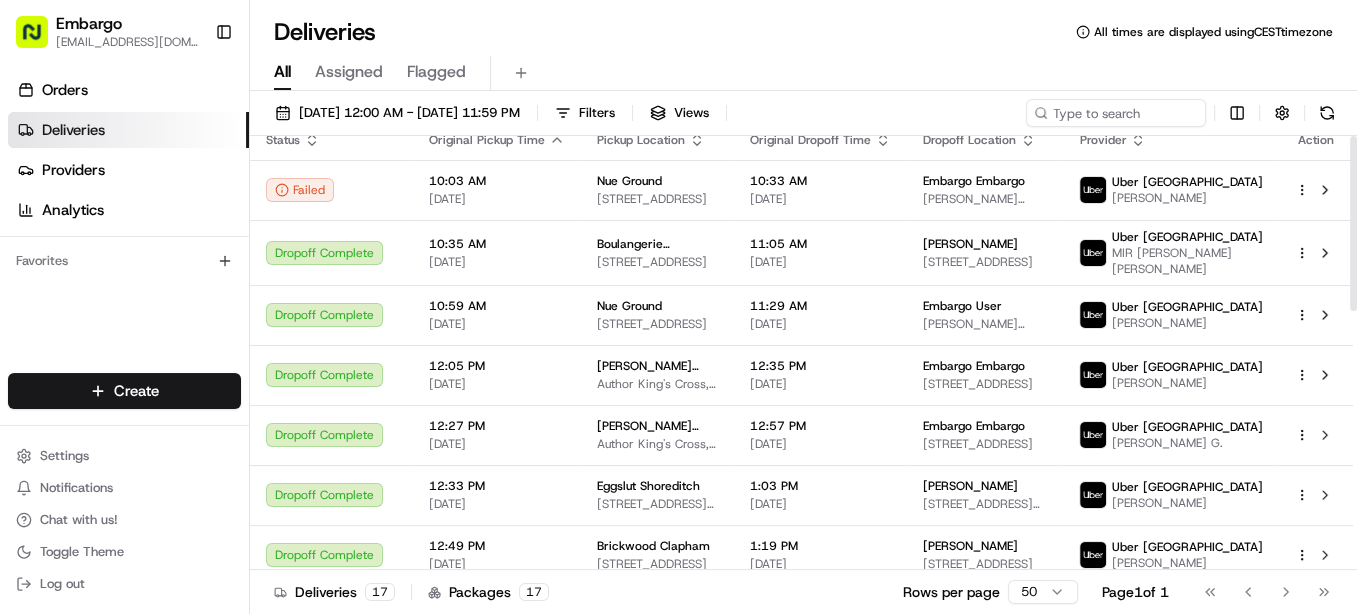 scroll, scrollTop: 0, scrollLeft: 0, axis: both 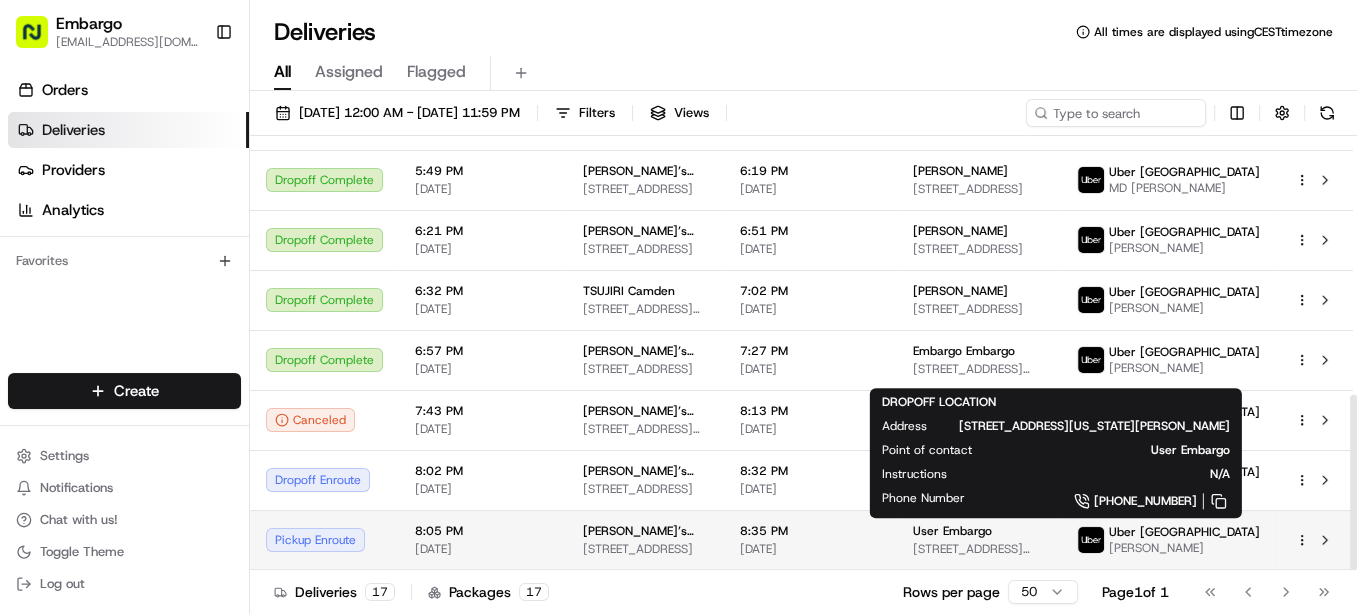 click on "User Embargo" at bounding box center (979, 531) 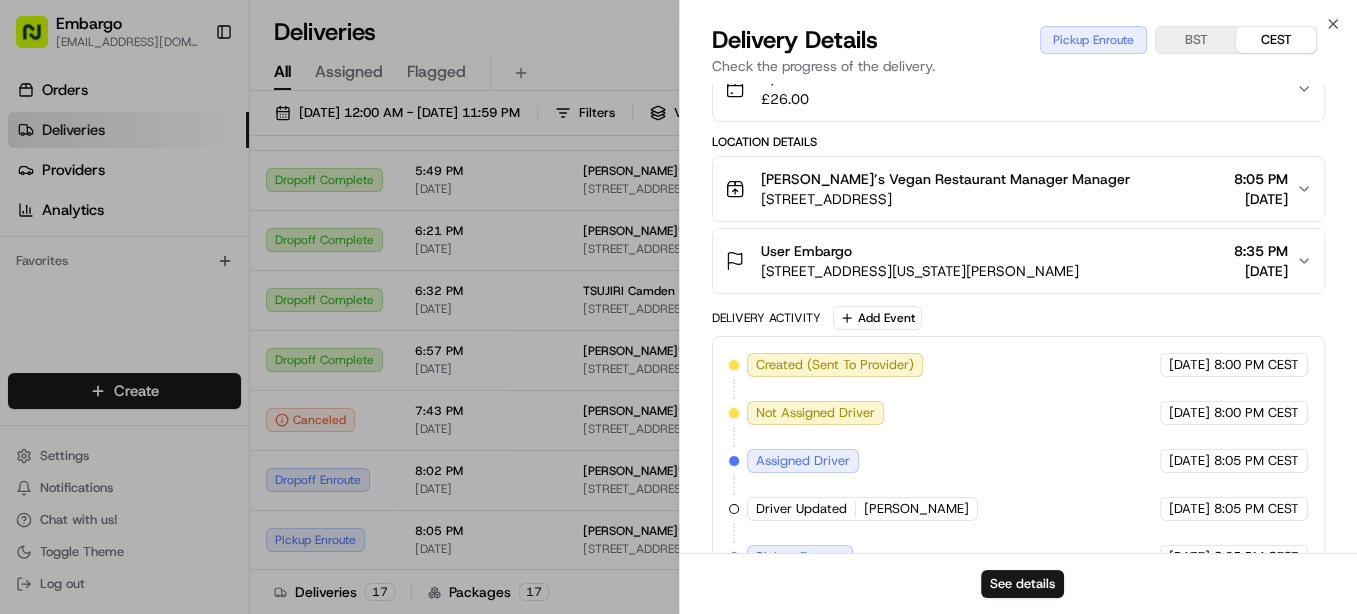 scroll, scrollTop: 483, scrollLeft: 0, axis: vertical 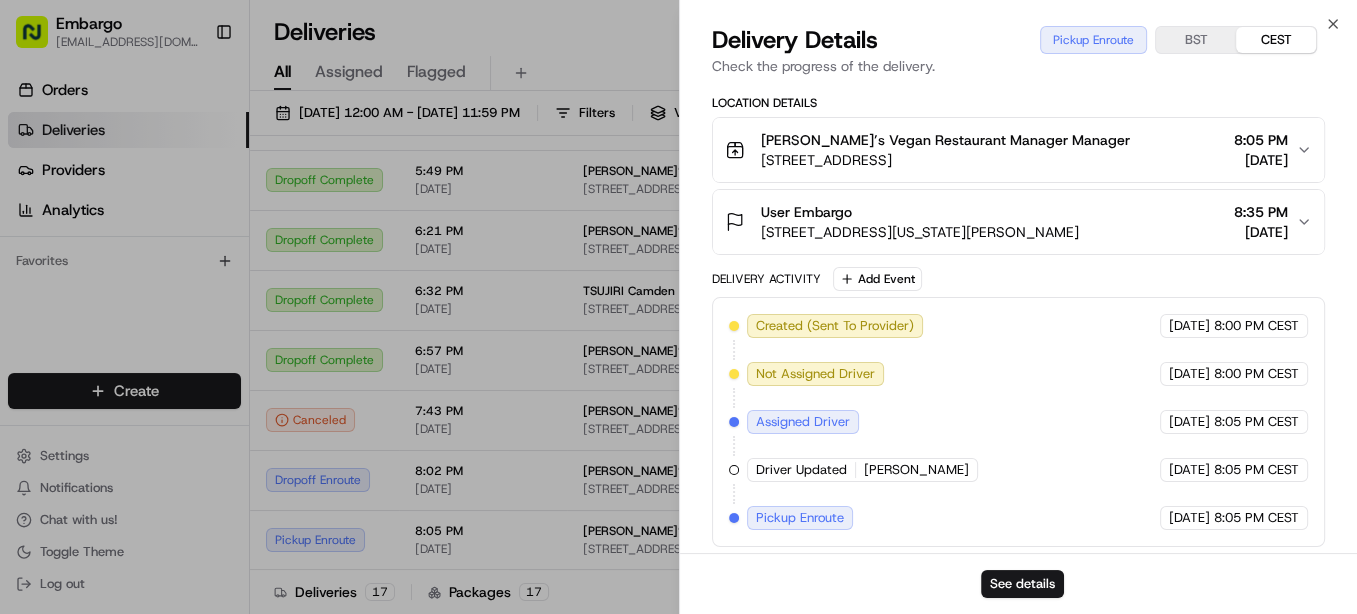 click 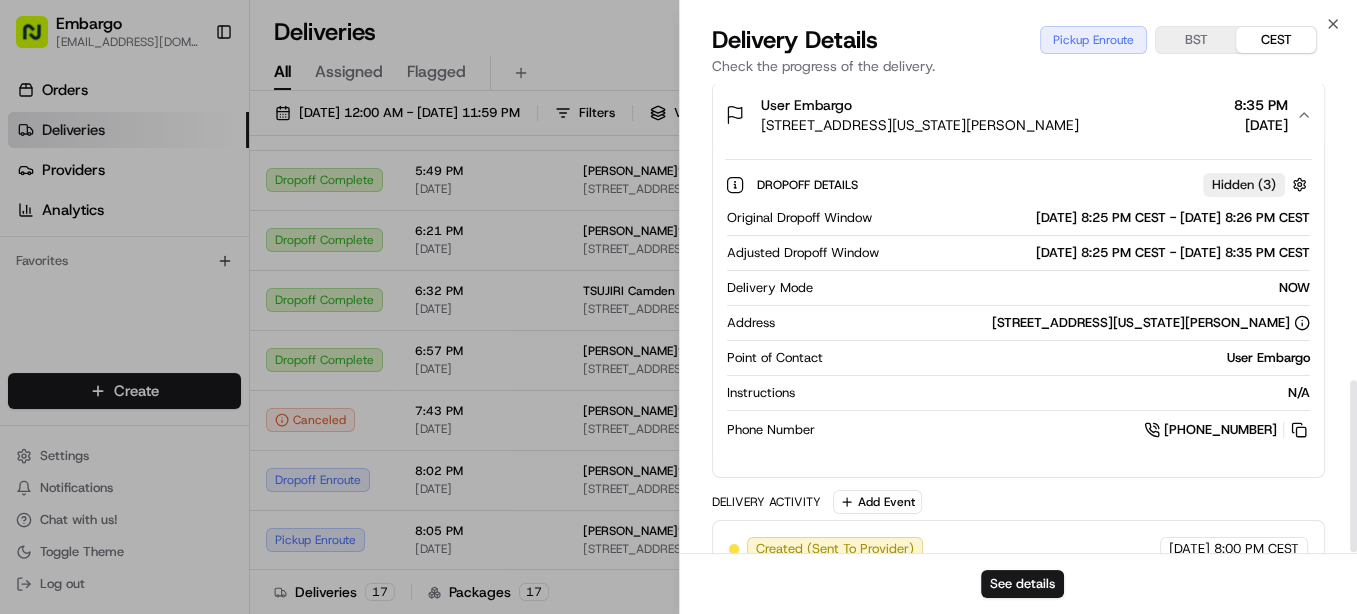 scroll, scrollTop: 812, scrollLeft: 0, axis: vertical 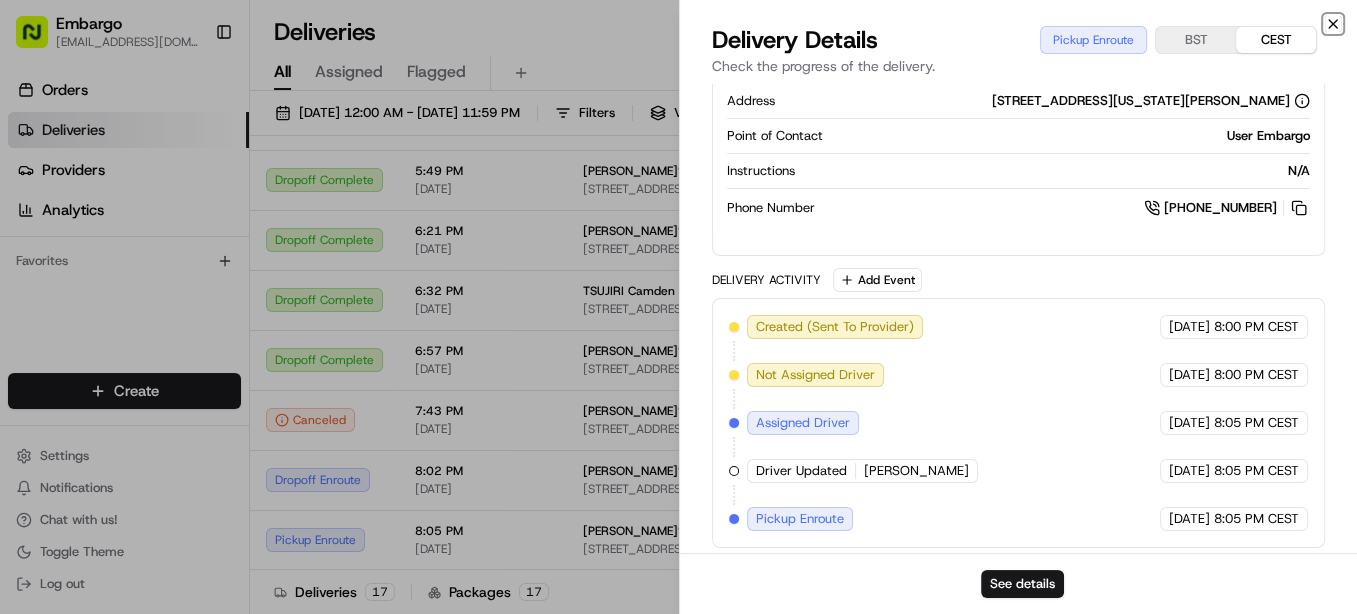 click 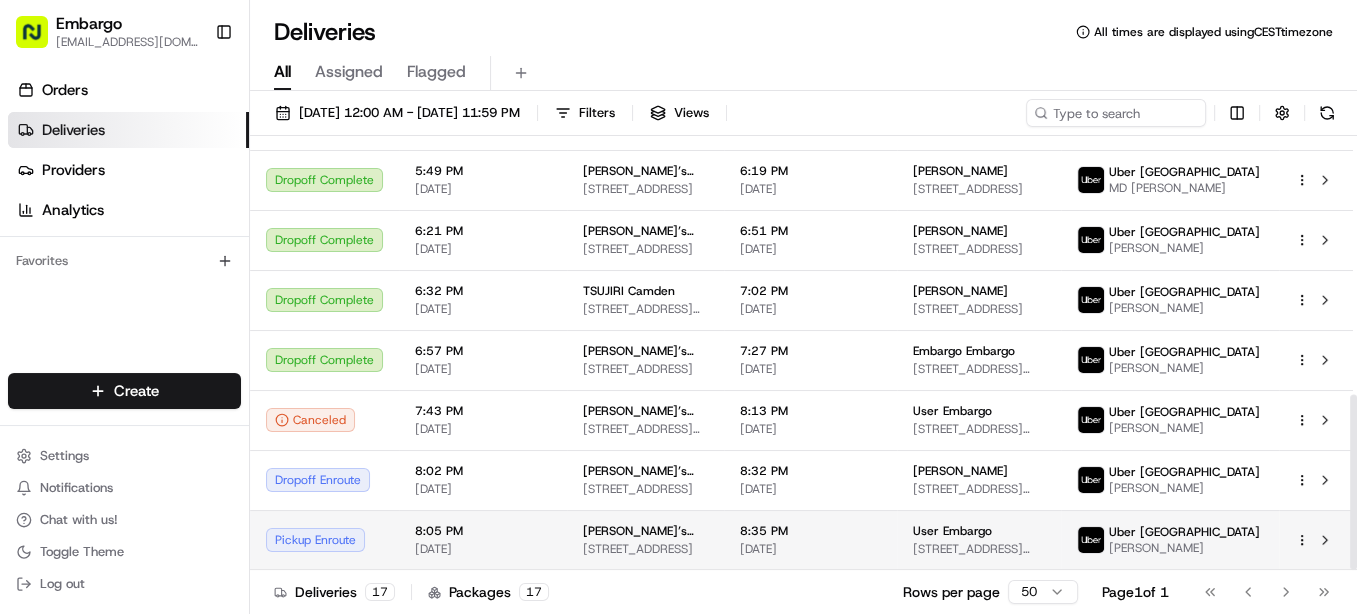 click on "Embargo feedback@embargoapp.com Toggle Sidebar Orders Deliveries Providers Analytics Favorites Main Menu Members & Organization Organization Users Roles Preferences Customization Tracking Orchestration Automations Locations Pickup Locations Dropoff Locations Billing Billing Refund Requests Integrations Notification Triggers Webhooks API Keys Request Logs Create Settings Notifications Chat with us! Toggle Theme Log out Deliveries All times are displayed using  CEST  timezone All Assigned Flagged 07/13/2025 12:00 AM - 07/13/2025 11:59 PM Filters Views Status Original Pickup Time Pickup Location Original Dropoff Time Dropoff Location Provider Action Failed 10:03 AM 07/13/2025 Nue Ground 32 Abbeville Rd, London SW4 9NG, UK 10:33 AM 07/13/2025 Embargo Embargo Bruce House, London WC2B, UK Uber UK KHALED M. Dropoff Complete 10:35 AM 07/13/2025 Boulangerie Jade Blackheath Village 44 Tranquil Vale, Blackheath, London SE3 0BD, UK 11:05 AM 07/13/2025 thomas fedrick-illsley Uber UK MIR ZAHEER UDDIN ALI M." at bounding box center [678, 307] 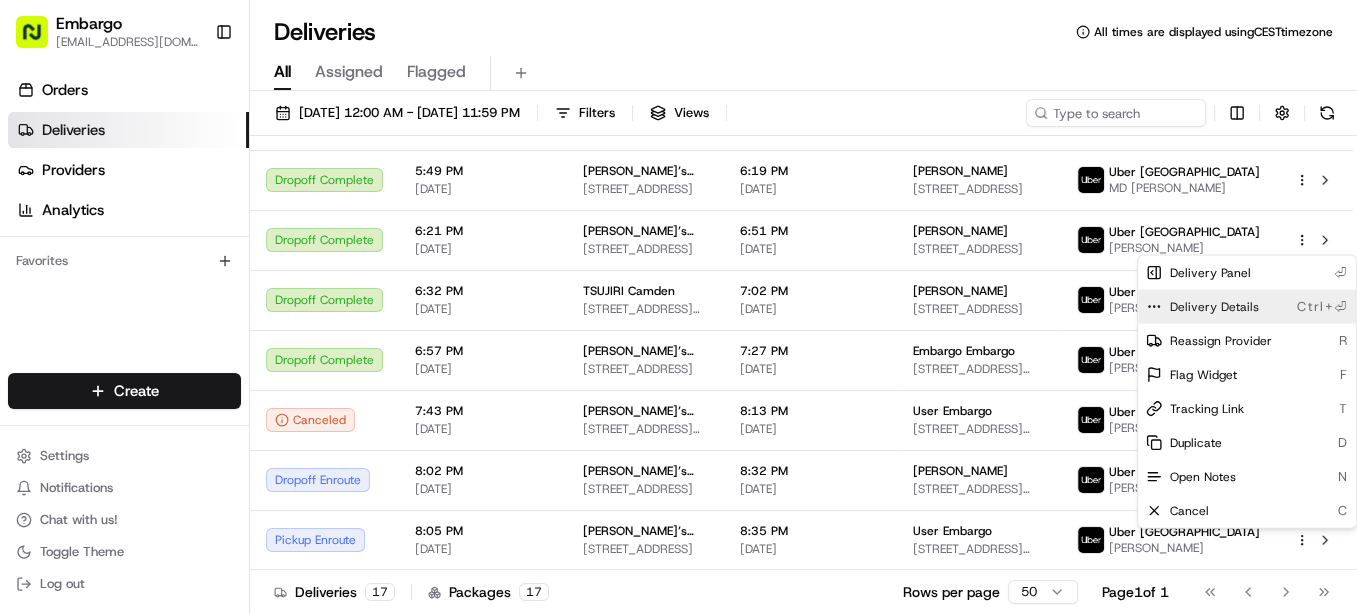 click on "Delivery Details" at bounding box center (1214, 307) 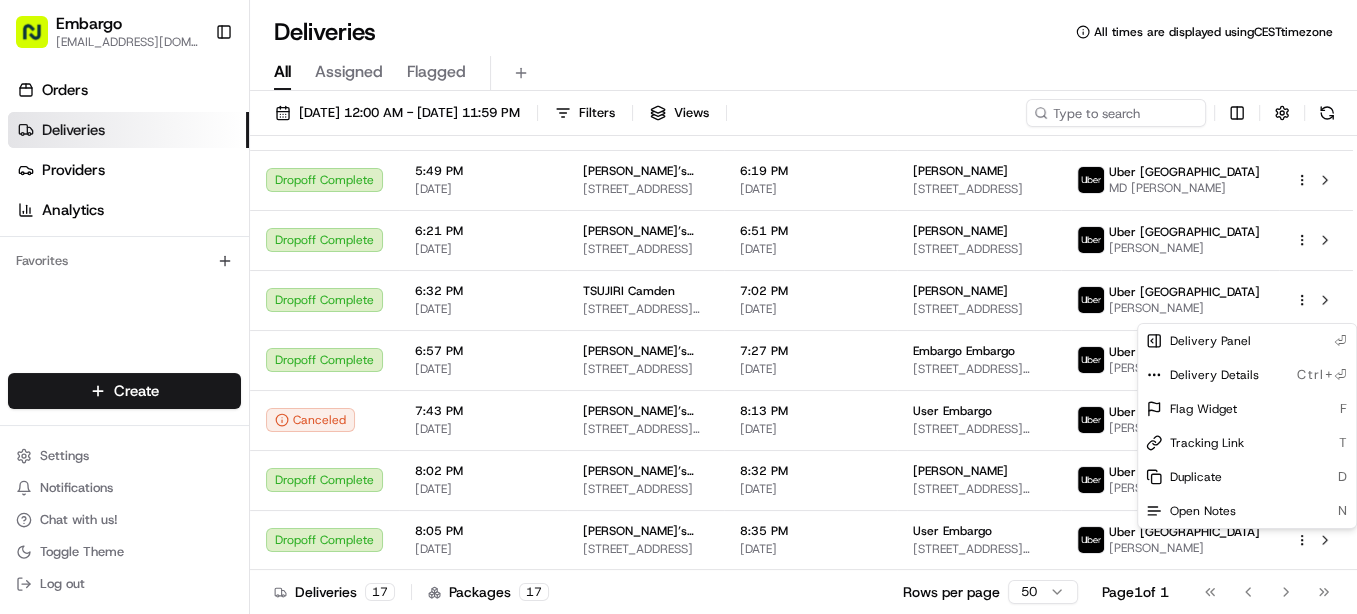 click on "Embargo feedback@embargoapp.com Toggle Sidebar Orders Deliveries Providers Analytics Favorites Main Menu Members & Organization Organization Users Roles Preferences Customization Tracking Orchestration Automations Locations Pickup Locations Dropoff Locations Billing Billing Refund Requests Integrations Notification Triggers Webhooks API Keys Request Logs Create Settings Notifications Chat with us! Toggle Theme Log out Deliveries All times are displayed using  CEST  timezone All Assigned Flagged 07/13/2025 12:00 AM - 07/13/2025 11:59 PM Filters Views Status Original Pickup Time Pickup Location Original Dropoff Time Dropoff Location Provider Action Failed 10:03 AM 07/13/2025 Nue Ground 32 Abbeville Rd, London SW4 9NG, UK 10:33 AM 07/13/2025 Embargo Embargo Bruce House, London WC2B, UK Uber UK KHALED M. Dropoff Complete 10:35 AM 07/13/2025 Boulangerie Jade Blackheath Village 44 Tranquil Vale, Blackheath, London SE3 0BD, UK 11:05 AM 07/13/2025 thomas fedrick-illsley Uber UK MIR ZAHEER UDDIN ALI M." at bounding box center (678, 307) 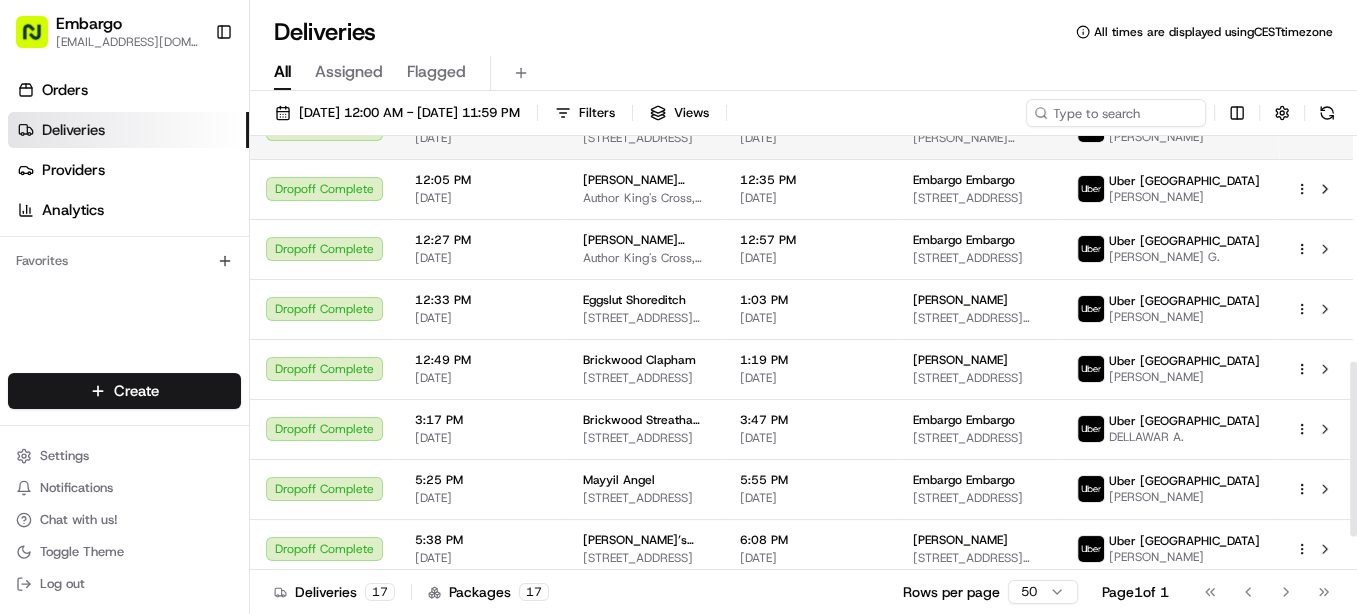 scroll, scrollTop: 0, scrollLeft: 0, axis: both 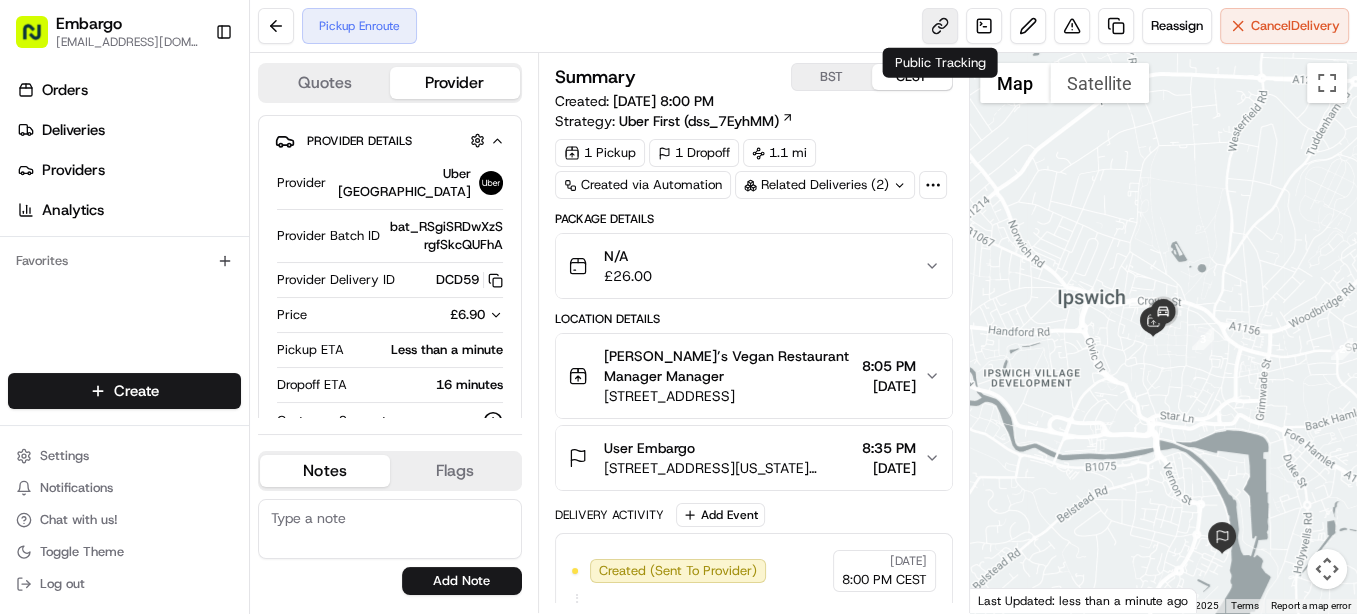 click at bounding box center (940, 26) 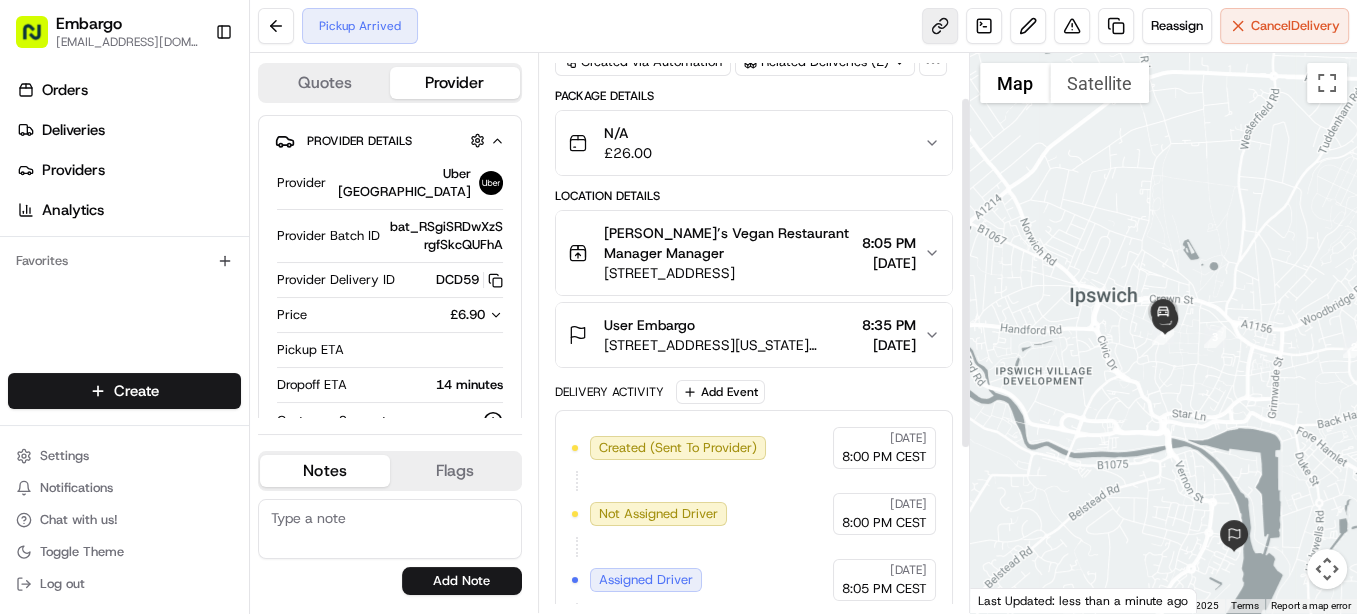 scroll, scrollTop: 0, scrollLeft: 0, axis: both 